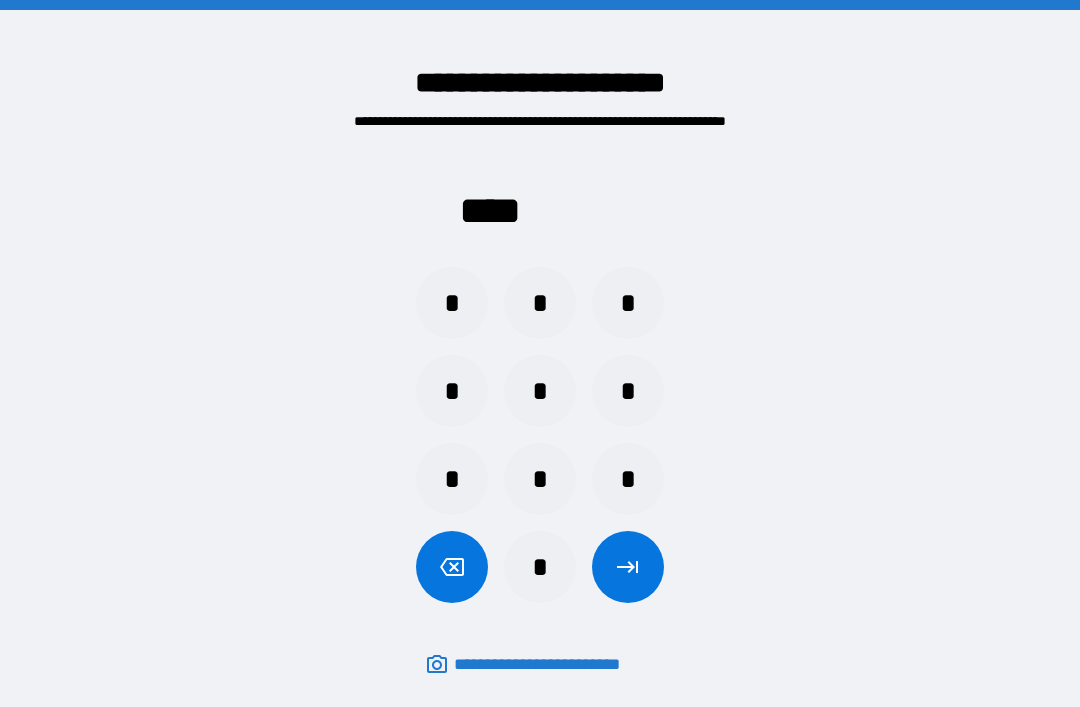 scroll, scrollTop: 64, scrollLeft: 0, axis: vertical 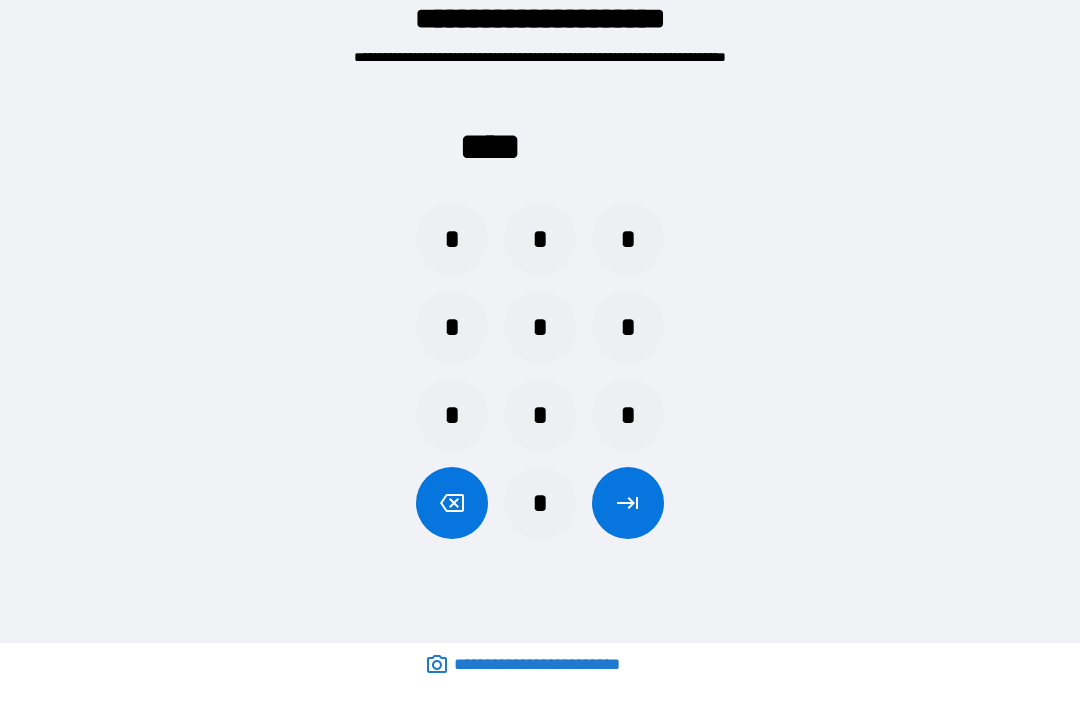 click on "*" at bounding box center [628, 327] 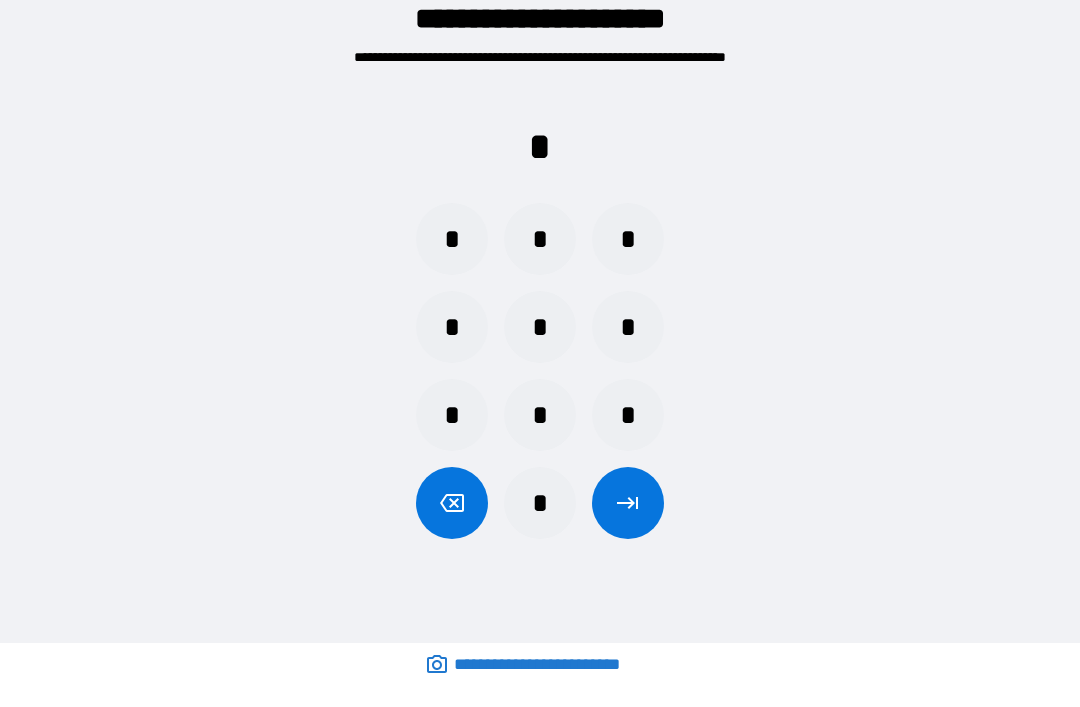 click on "*" at bounding box center [540, 415] 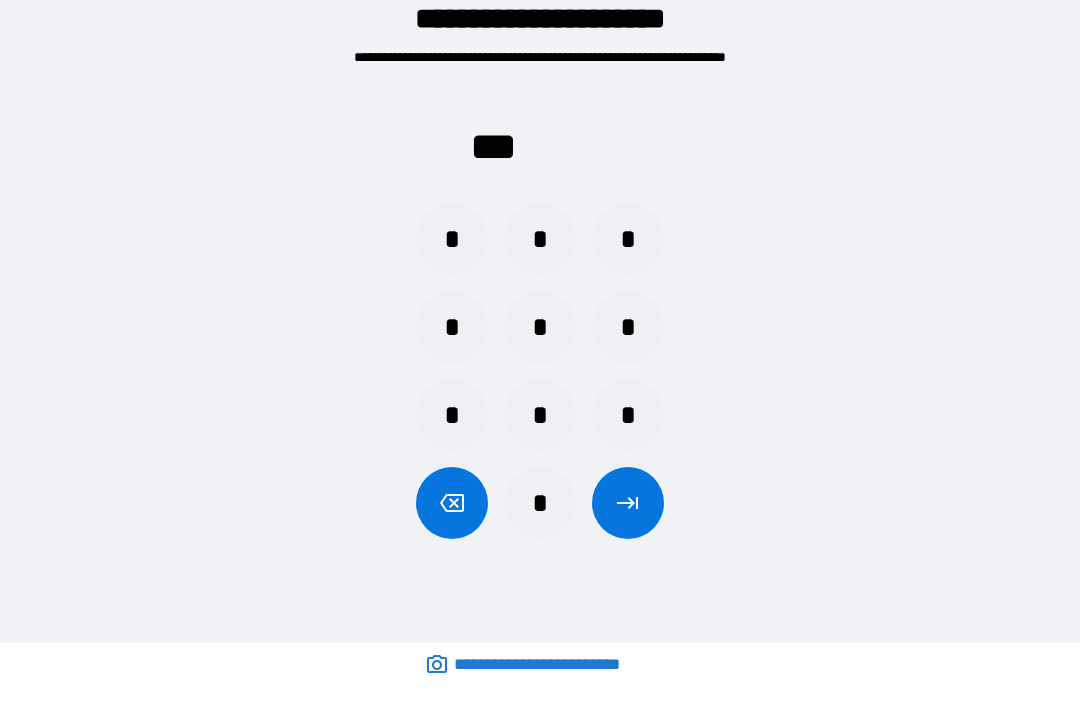 click on "*" at bounding box center [452, 239] 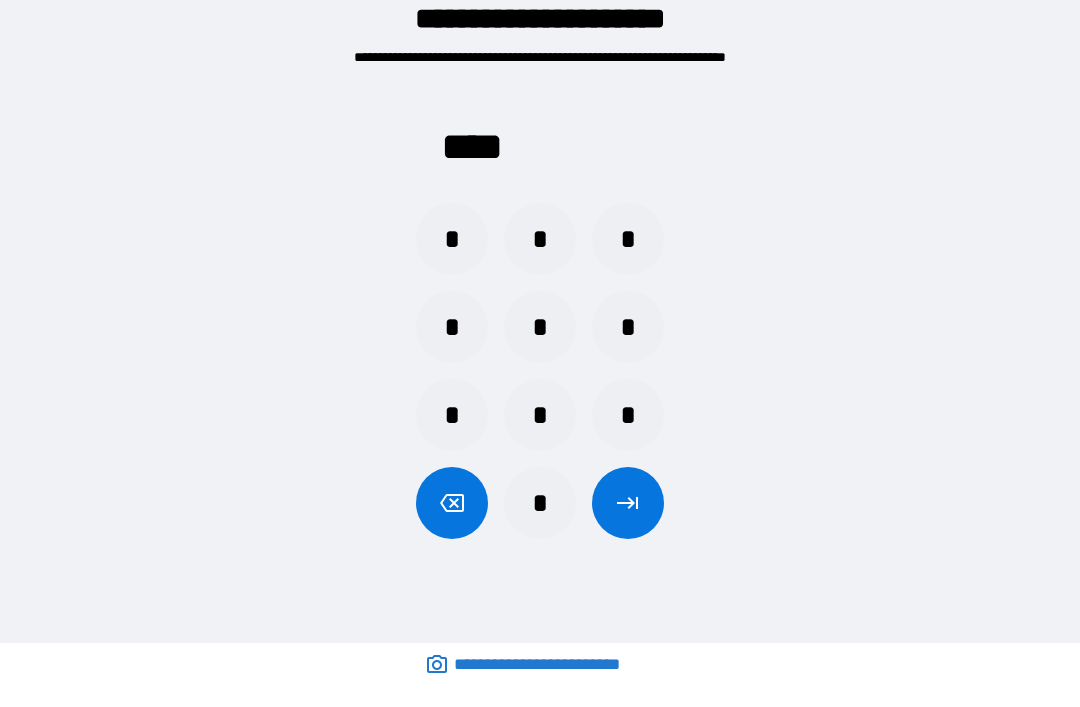 click on "*" at bounding box center (540, 503) 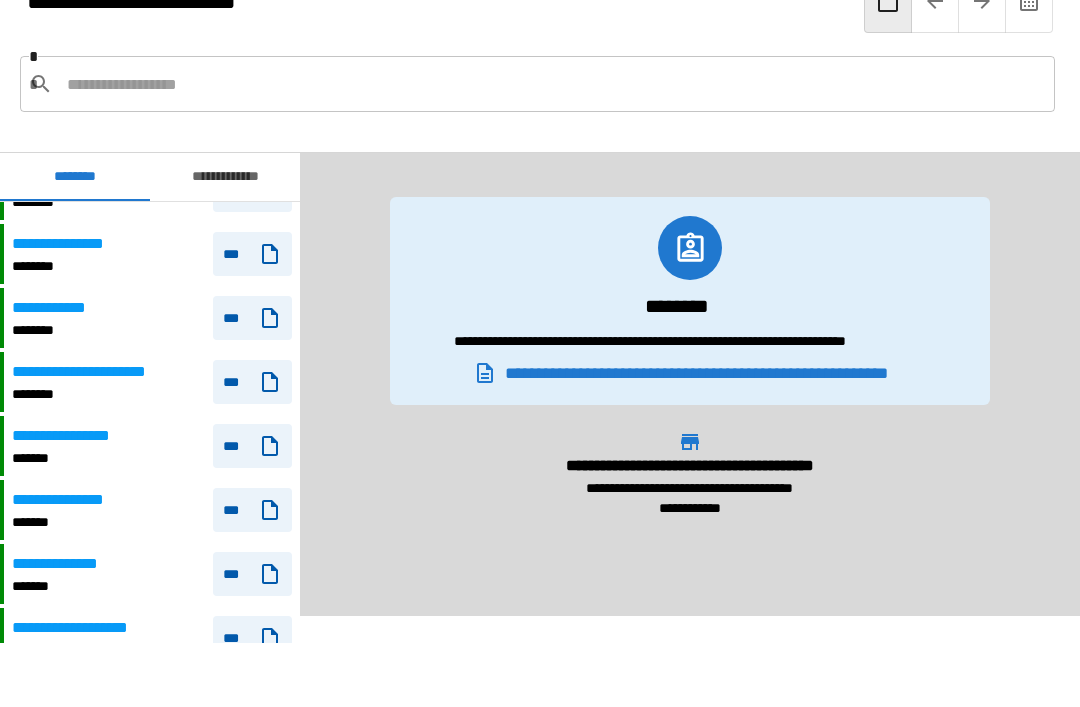 scroll, scrollTop: 1228, scrollLeft: 0, axis: vertical 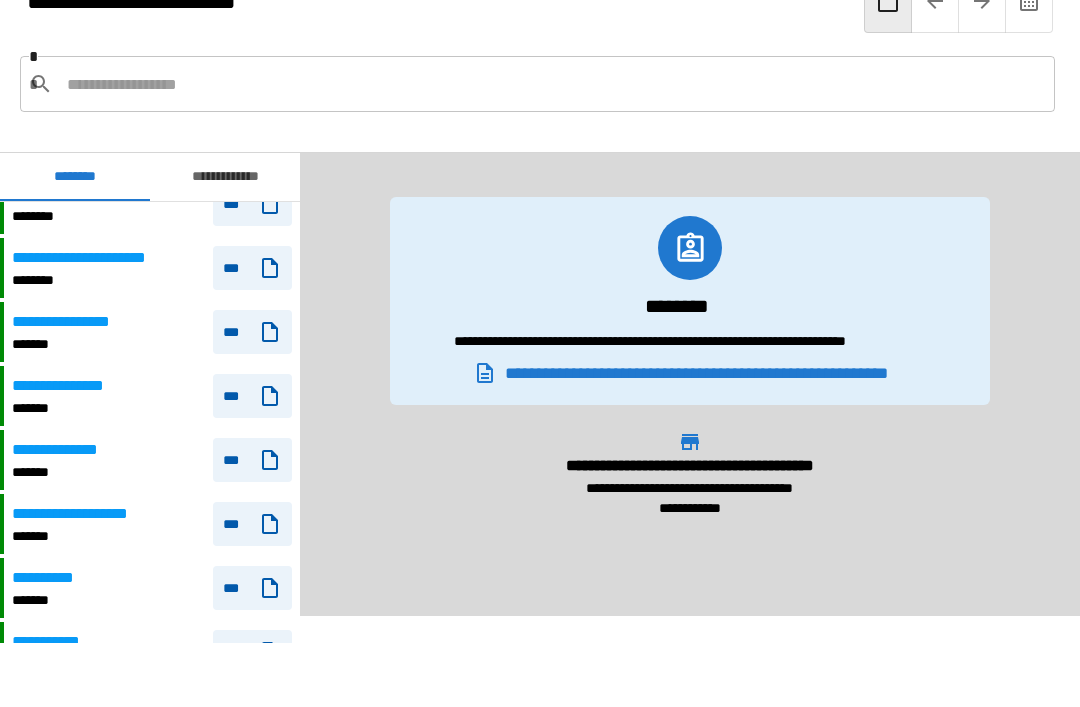 click on "**********" at bounding box center (80, 386) 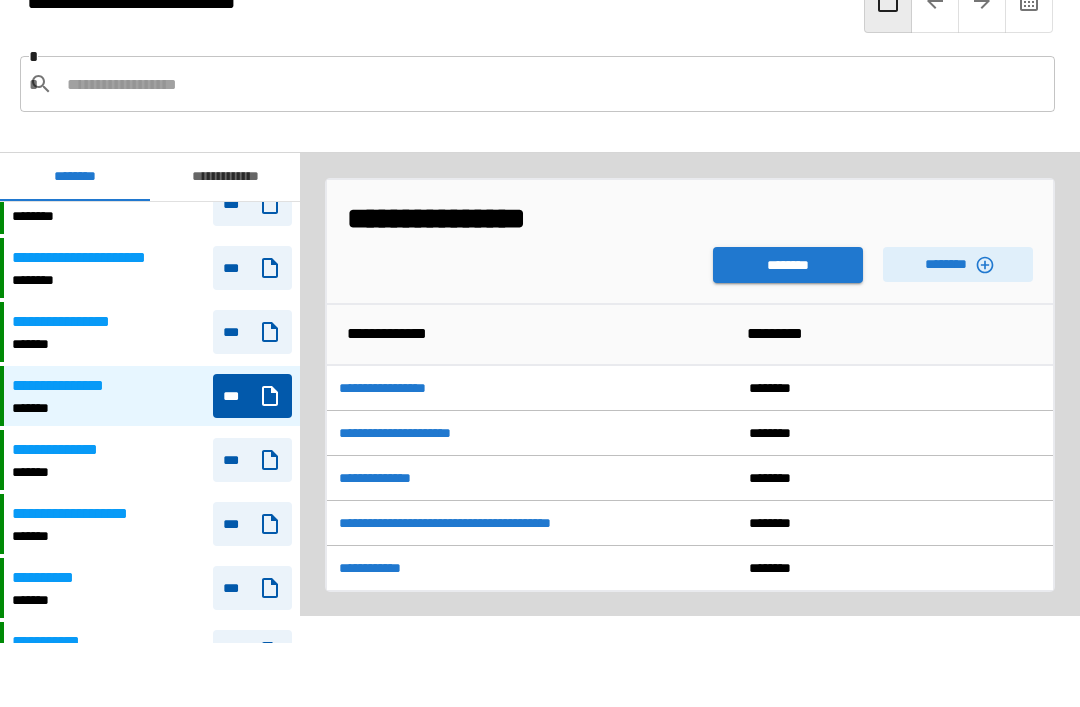 click on "********" at bounding box center [958, 264] 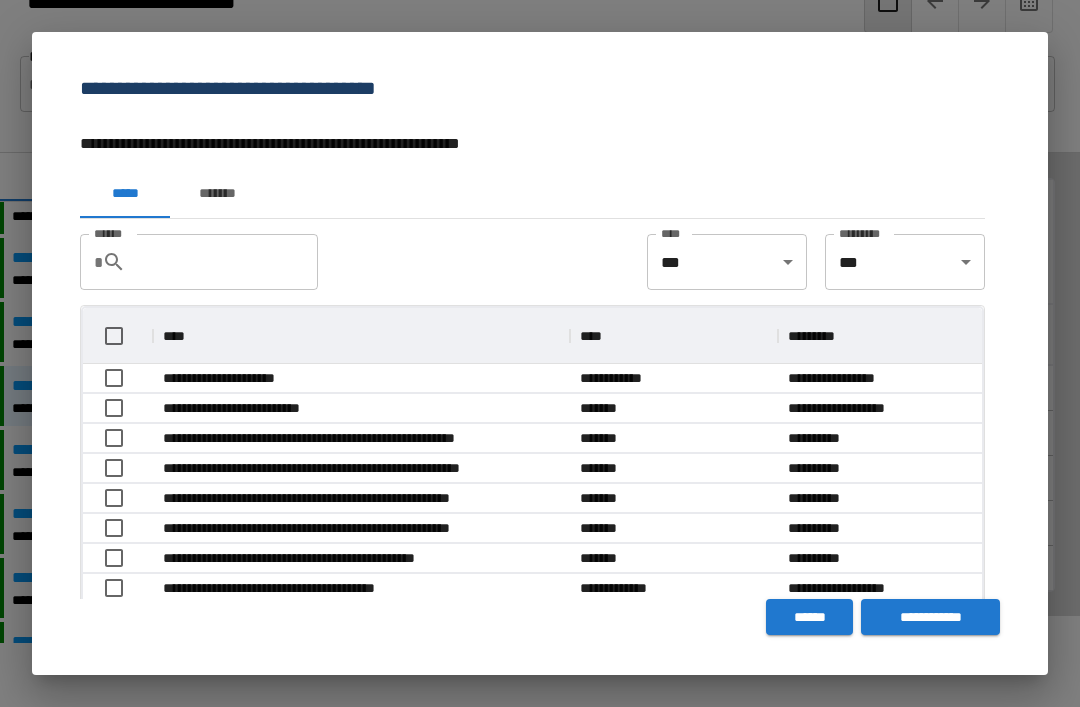 scroll, scrollTop: 356, scrollLeft: 899, axis: both 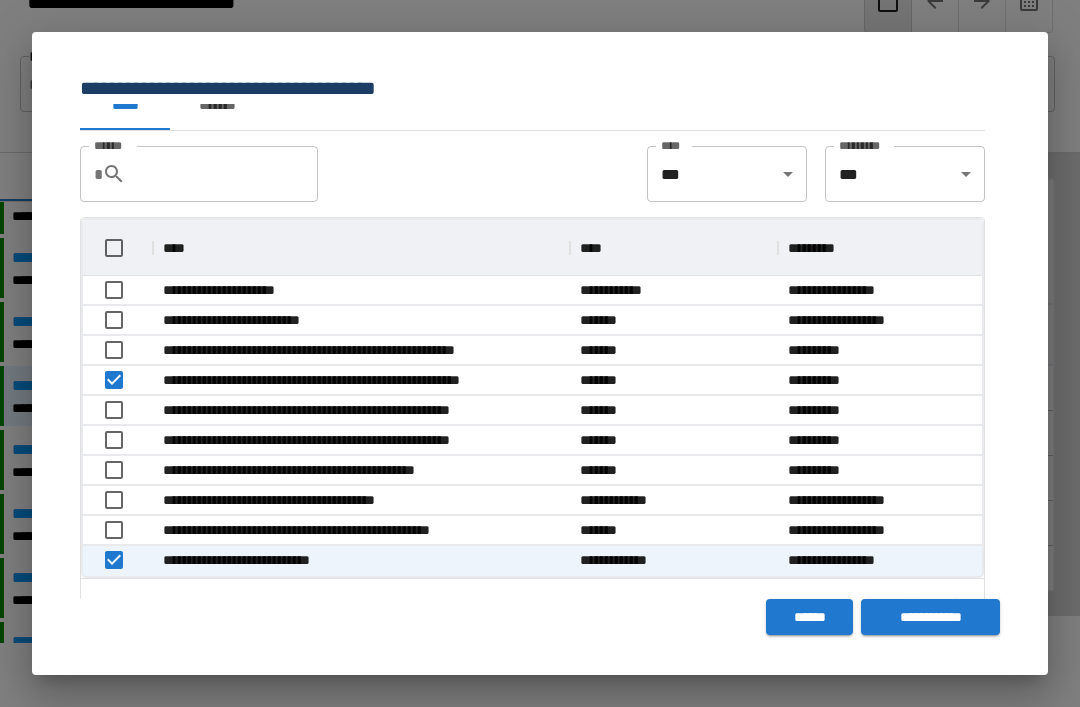 click on "**********" at bounding box center [930, 617] 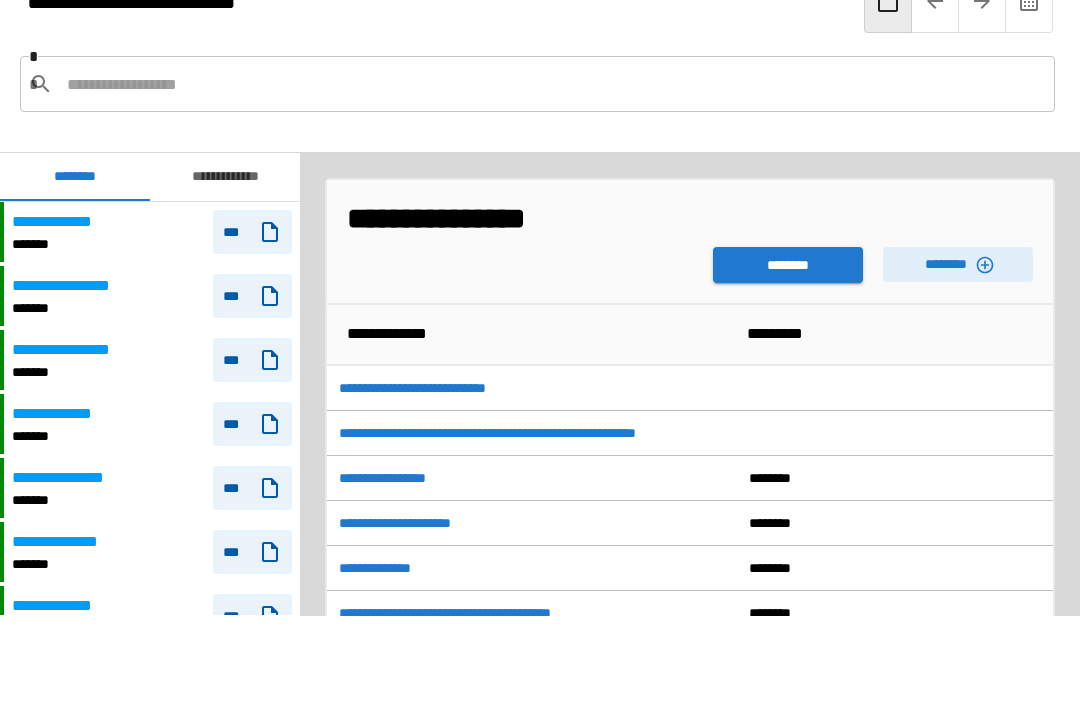 scroll, scrollTop: 1711, scrollLeft: 0, axis: vertical 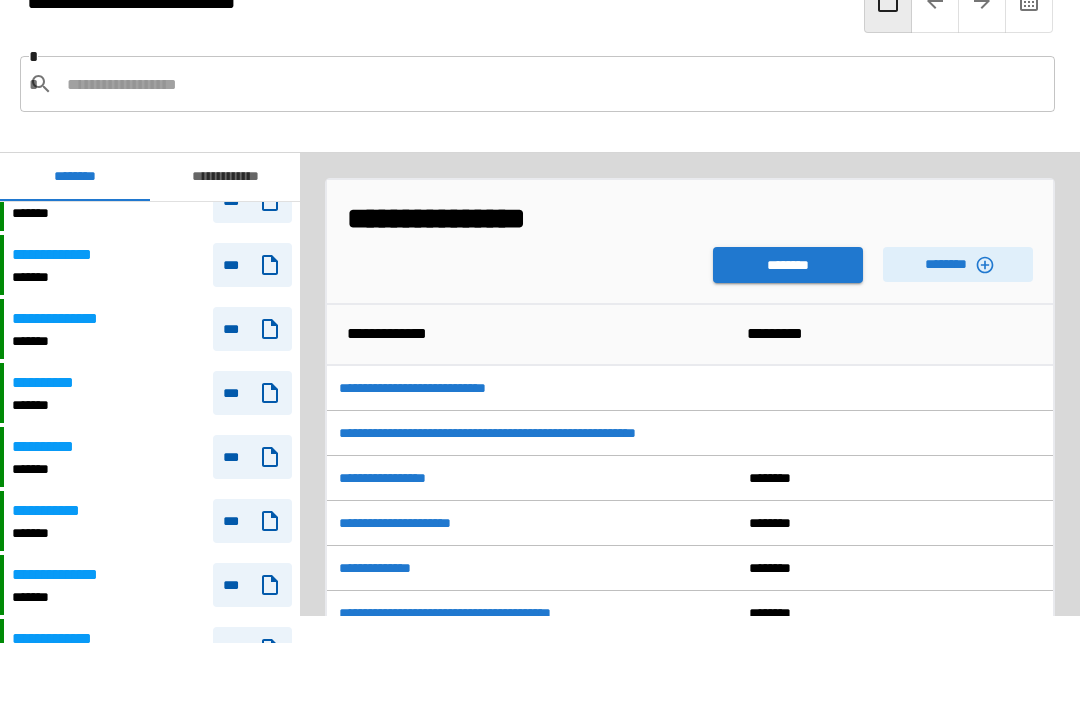 click on "********" at bounding box center (788, 265) 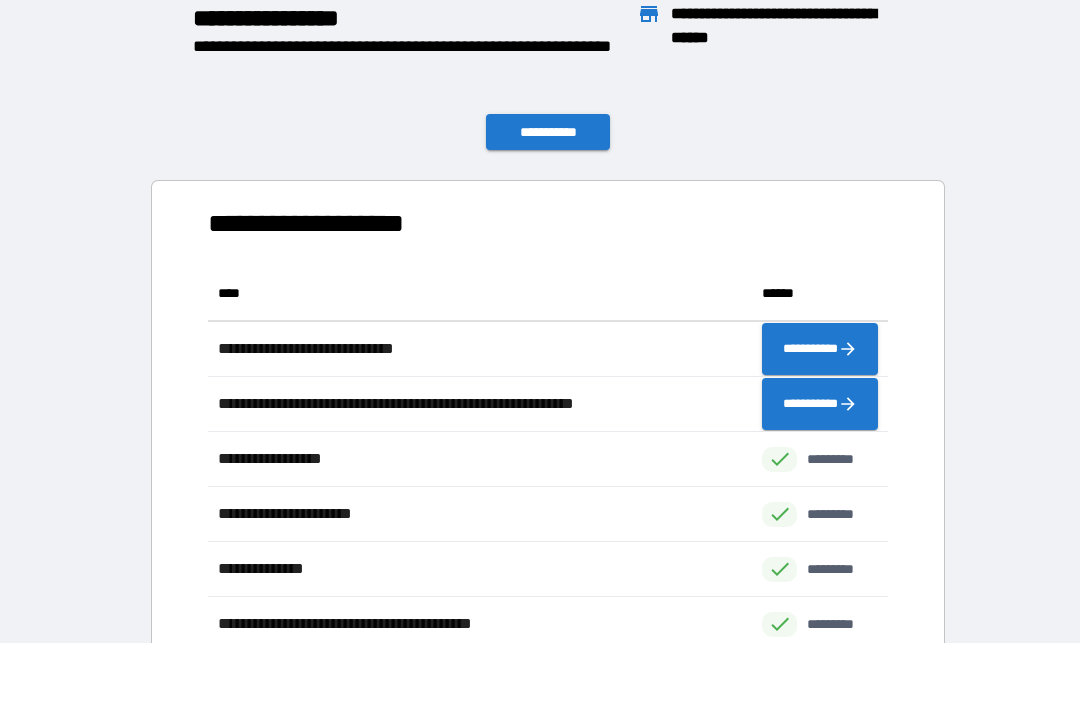 scroll, scrollTop: 441, scrollLeft: 680, axis: both 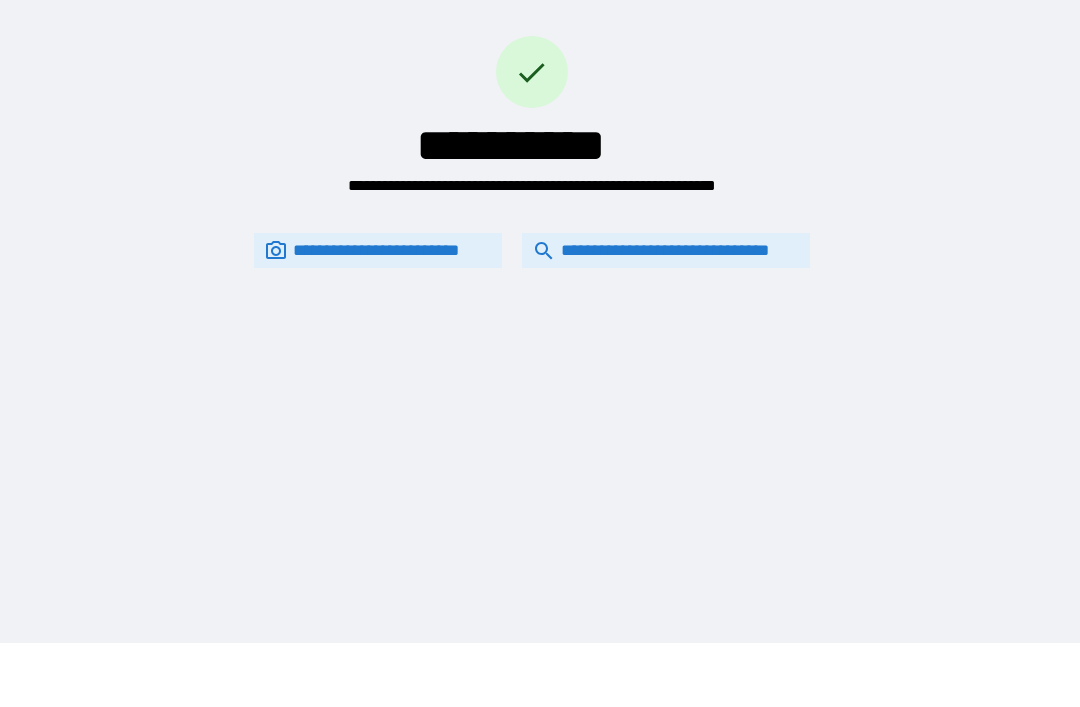 click on "**********" at bounding box center (666, 250) 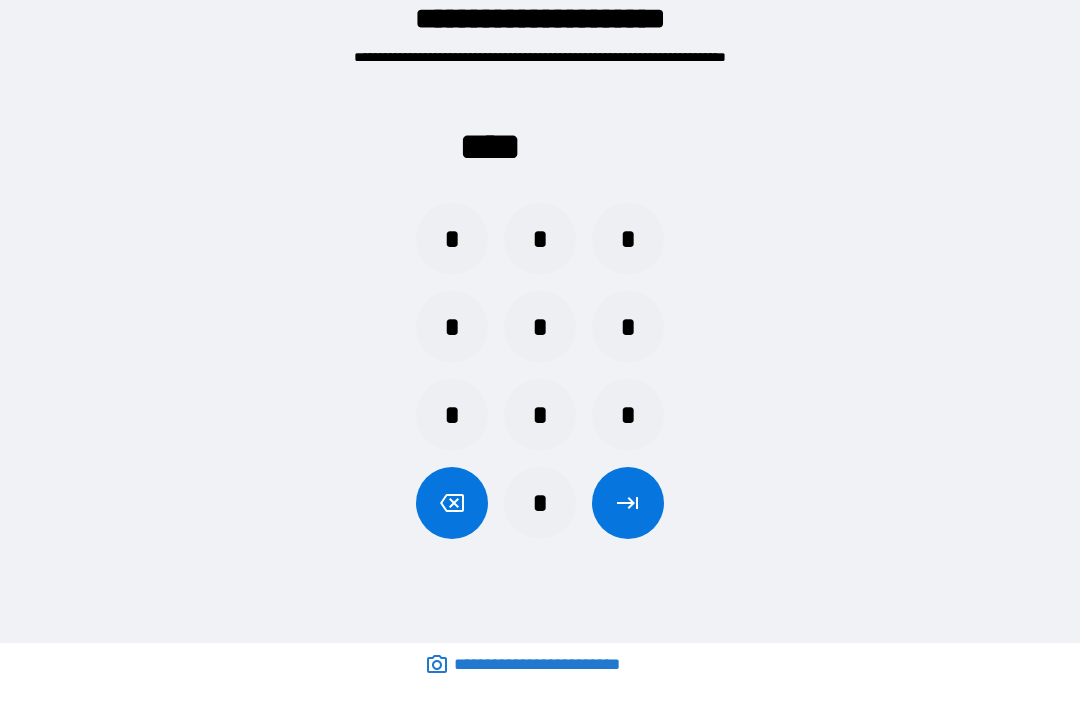 click on "*" at bounding box center (628, 327) 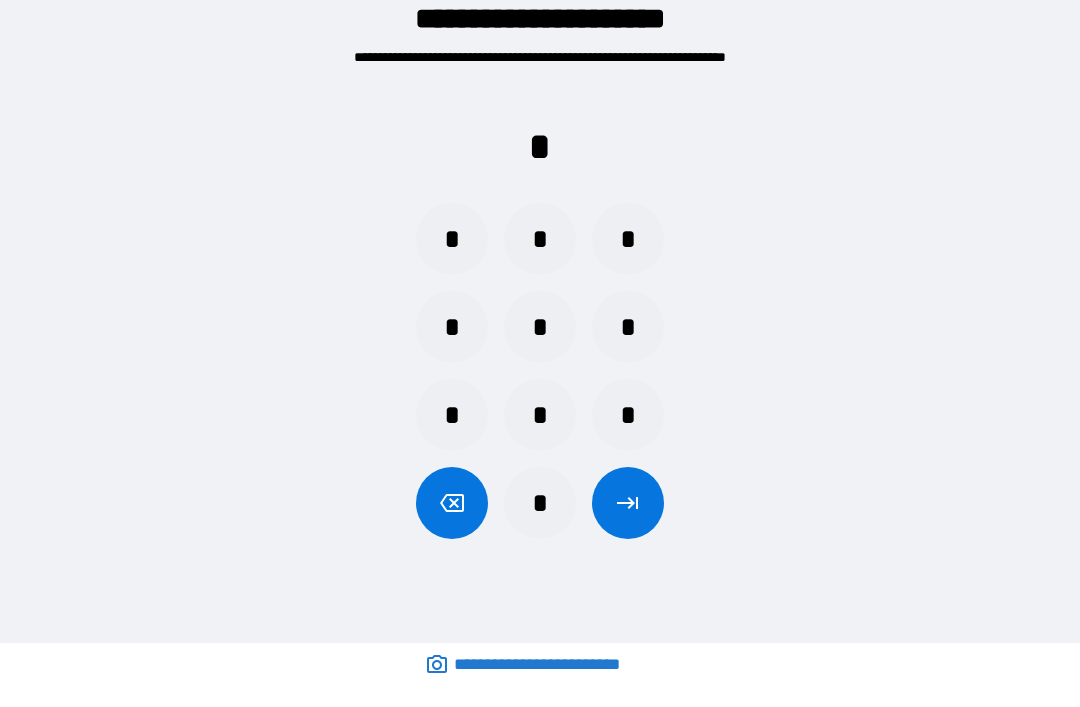 click on "*" at bounding box center [540, 415] 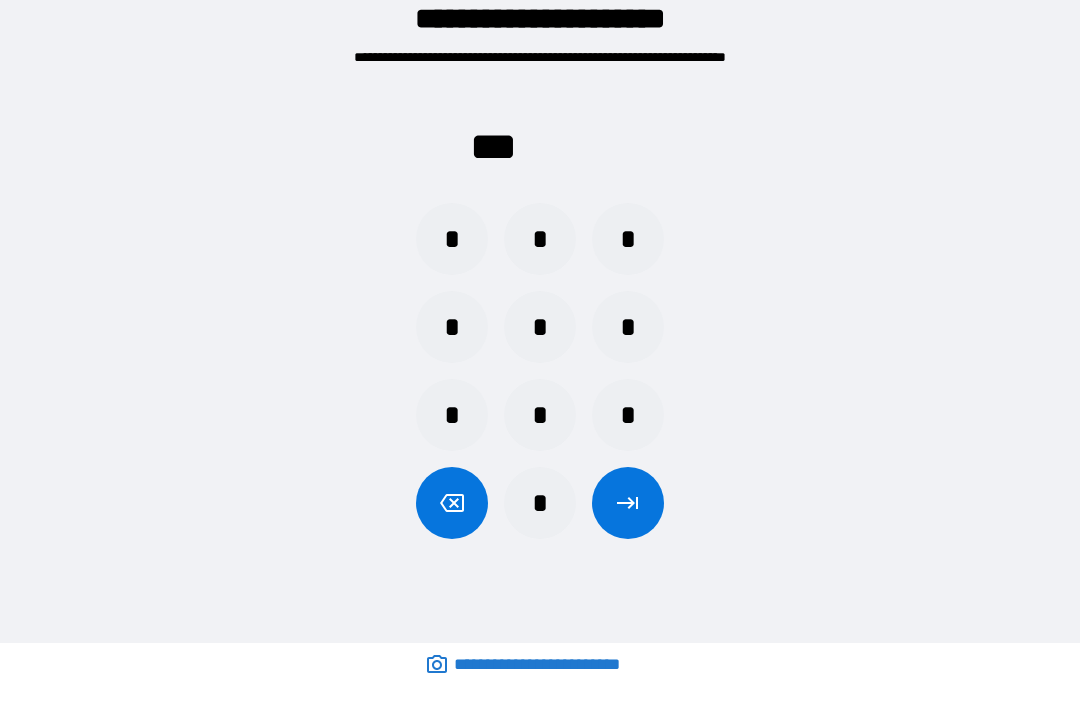 click on "*" at bounding box center [452, 239] 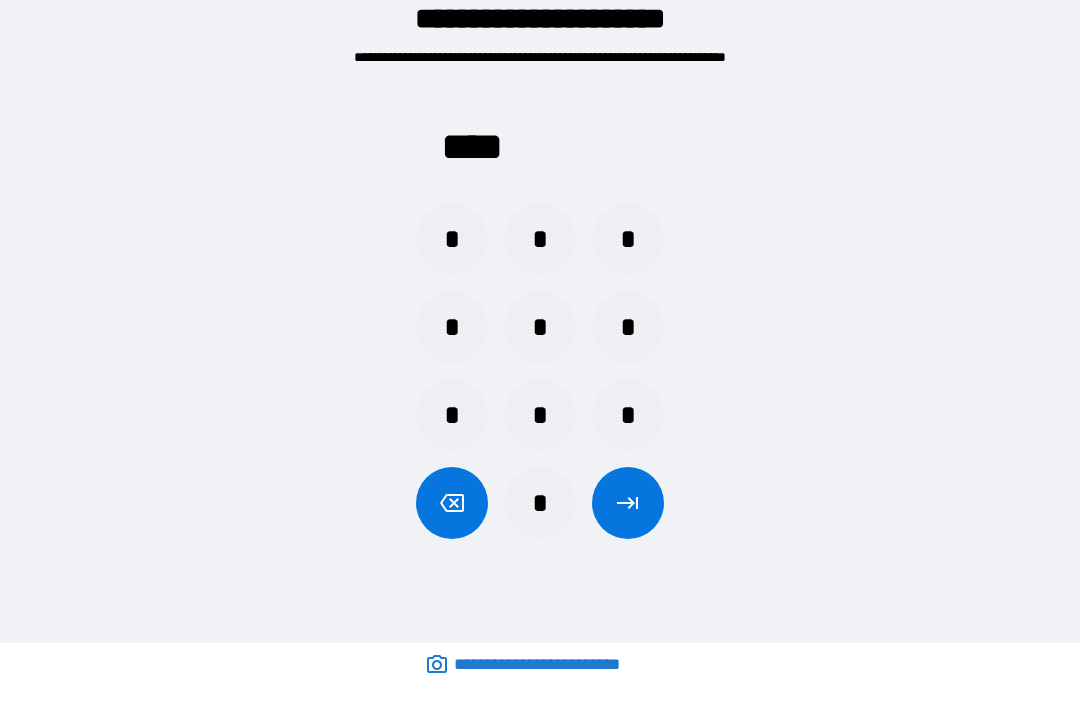 click at bounding box center [628, 503] 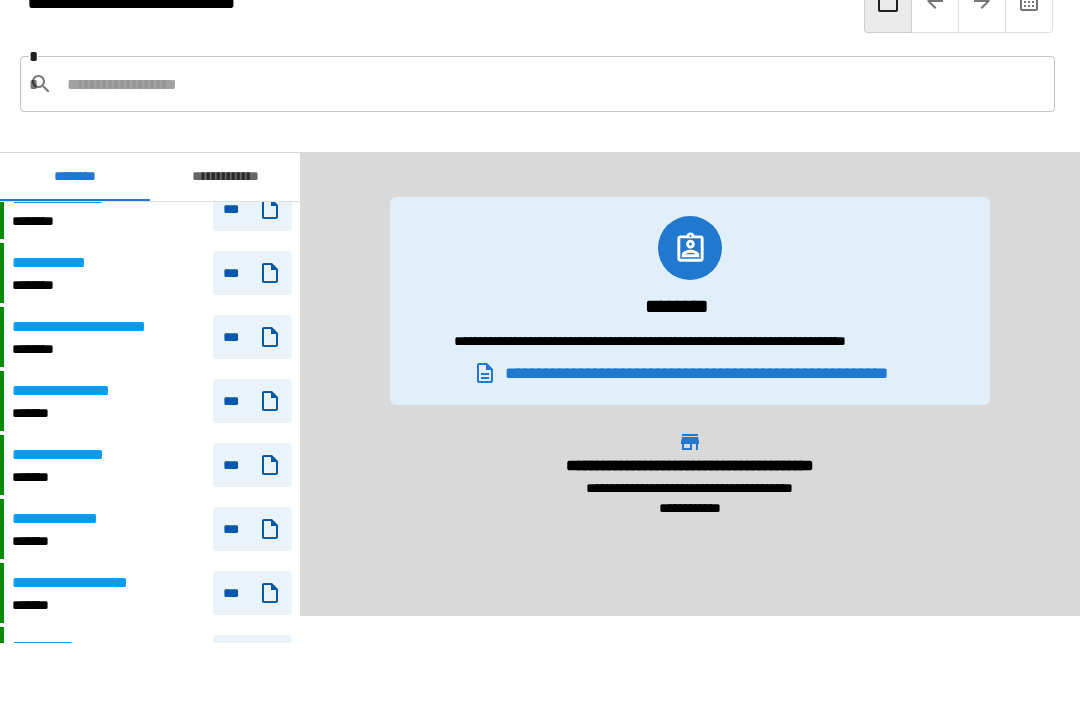 scroll, scrollTop: 1222, scrollLeft: 0, axis: vertical 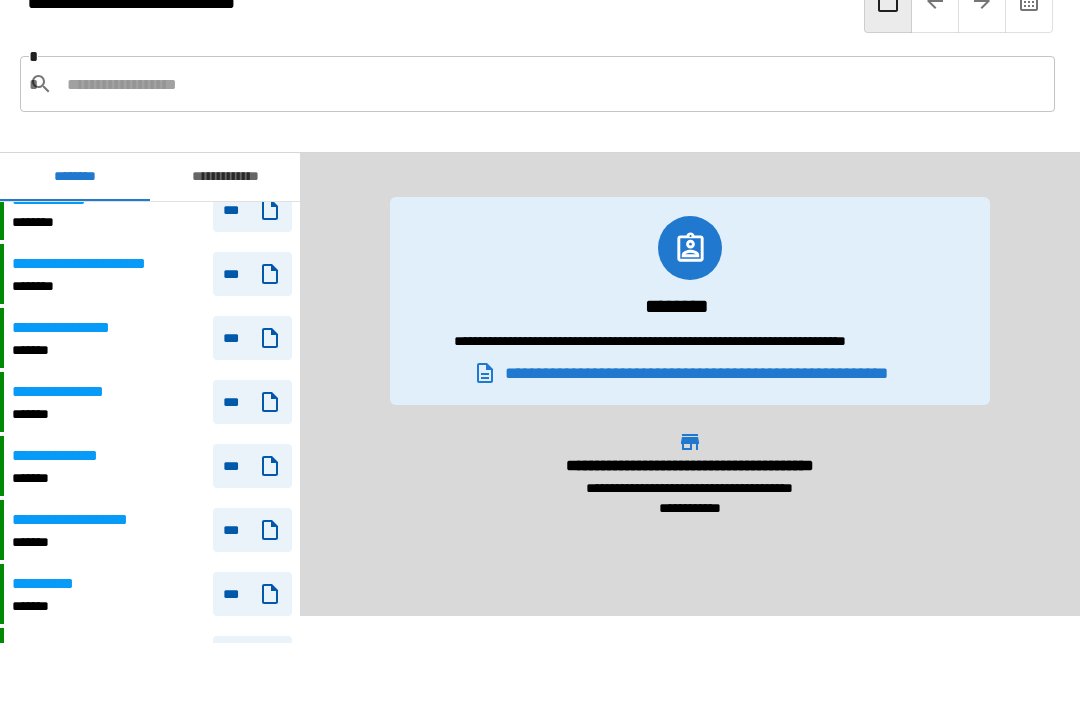 click on "**********" at bounding box center (66, 456) 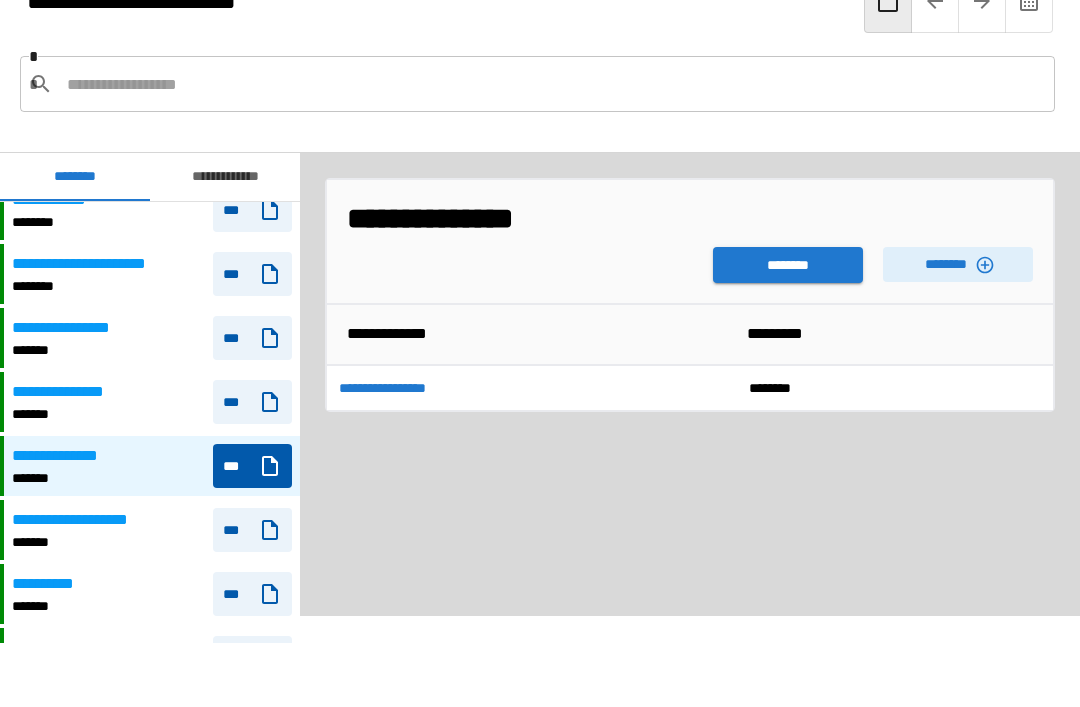 click on "********" at bounding box center (958, 264) 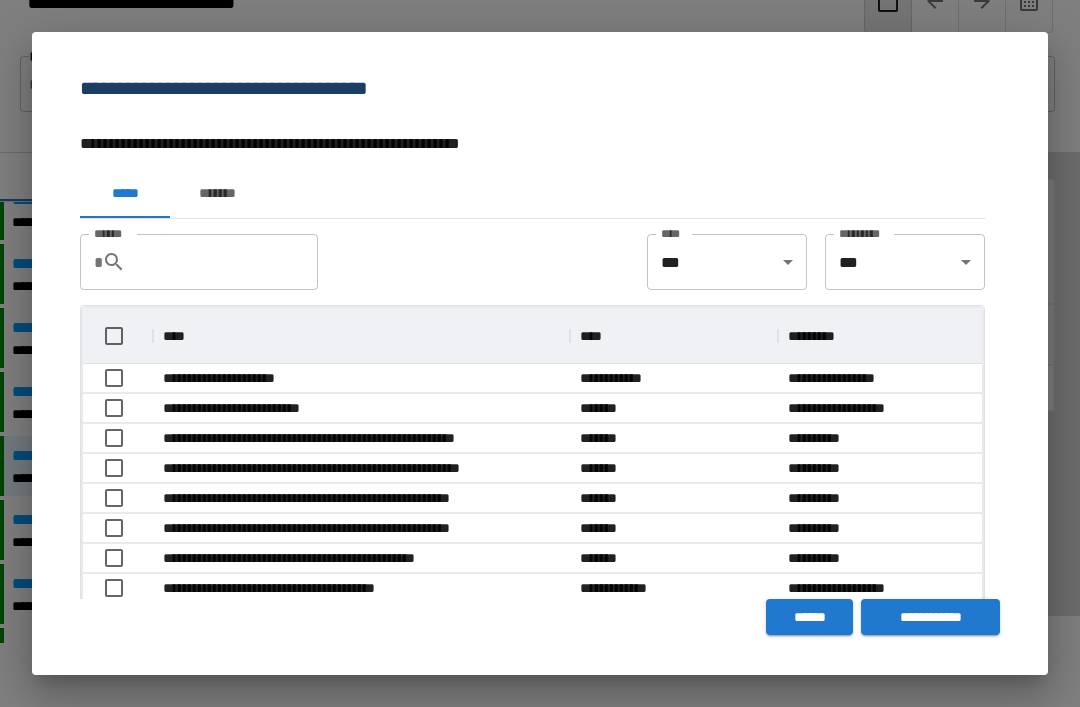 scroll, scrollTop: 116, scrollLeft: 899, axis: both 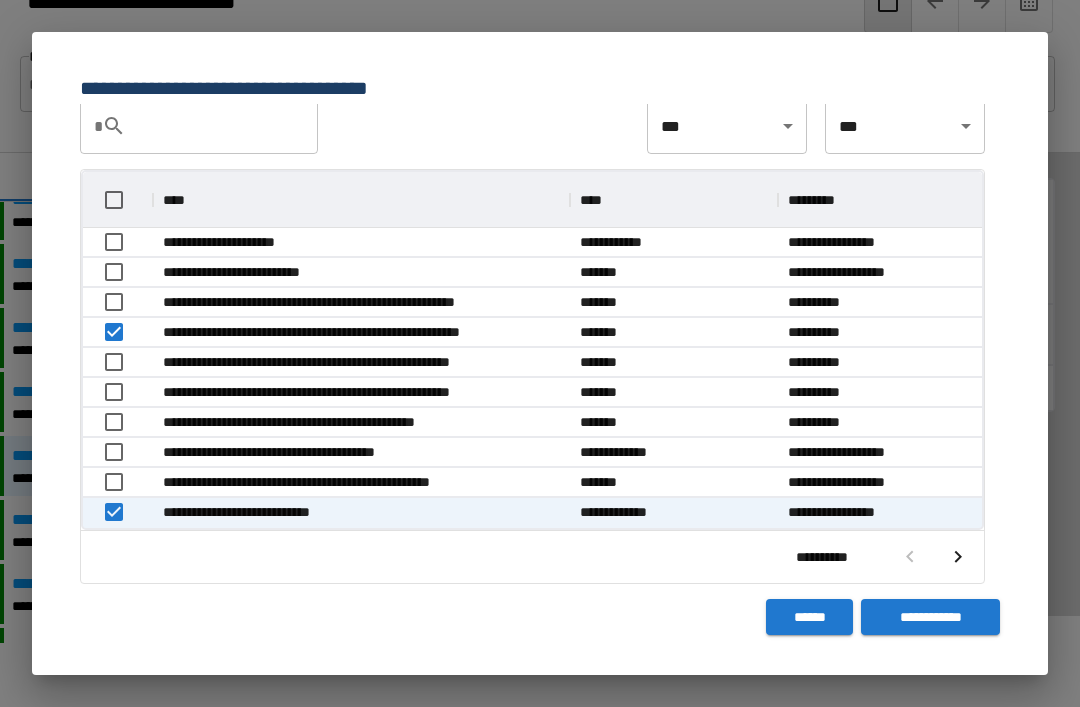 click on "**********" at bounding box center [930, 617] 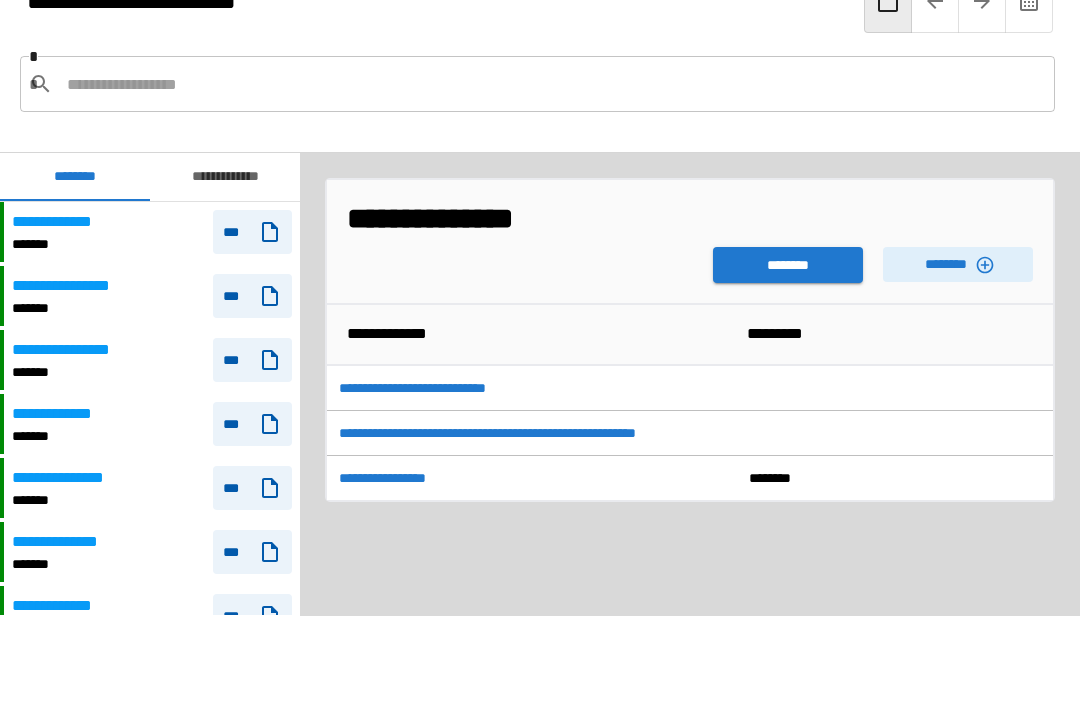 scroll, scrollTop: 1711, scrollLeft: 0, axis: vertical 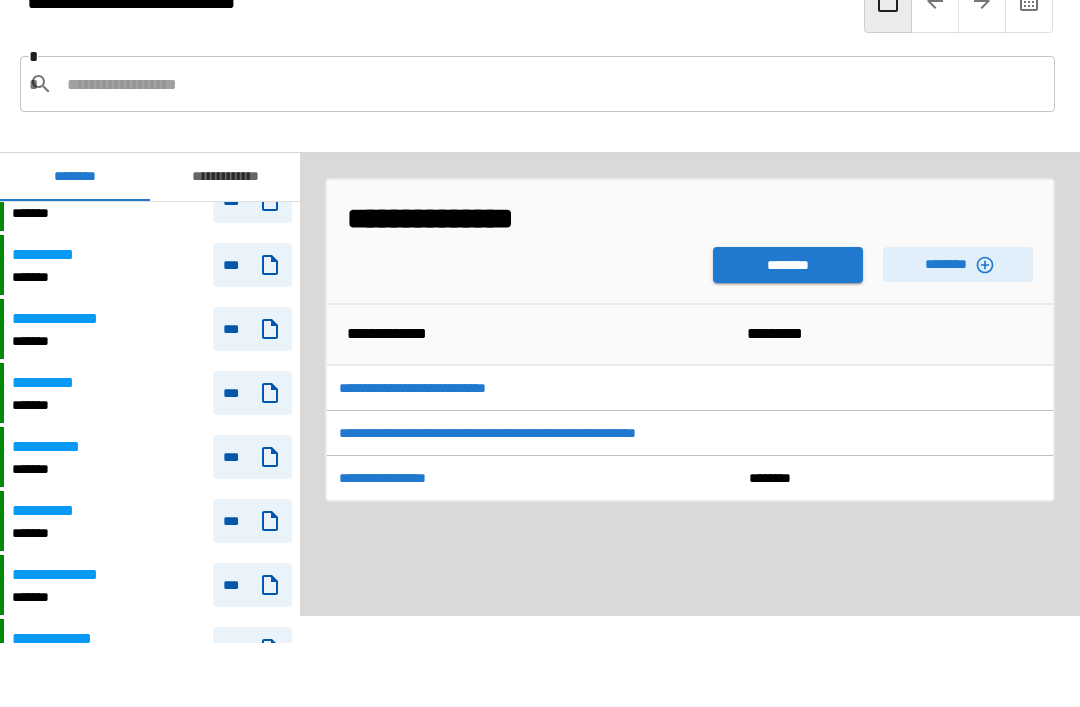 click on "********" at bounding box center [788, 265] 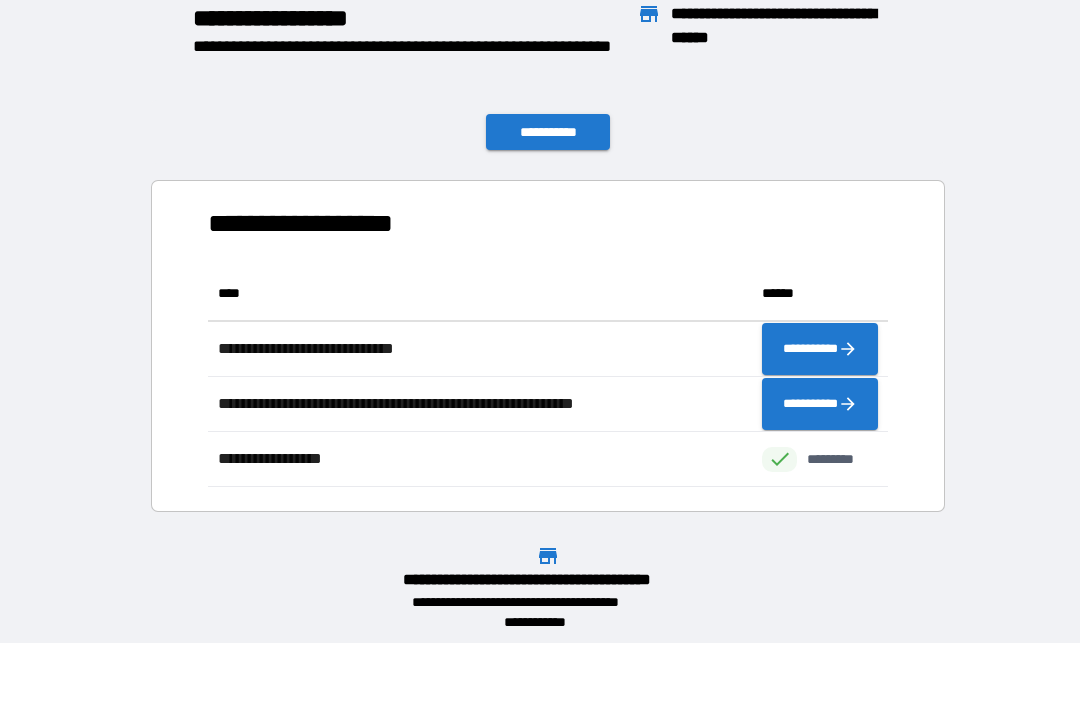 scroll, scrollTop: 1, scrollLeft: 1, axis: both 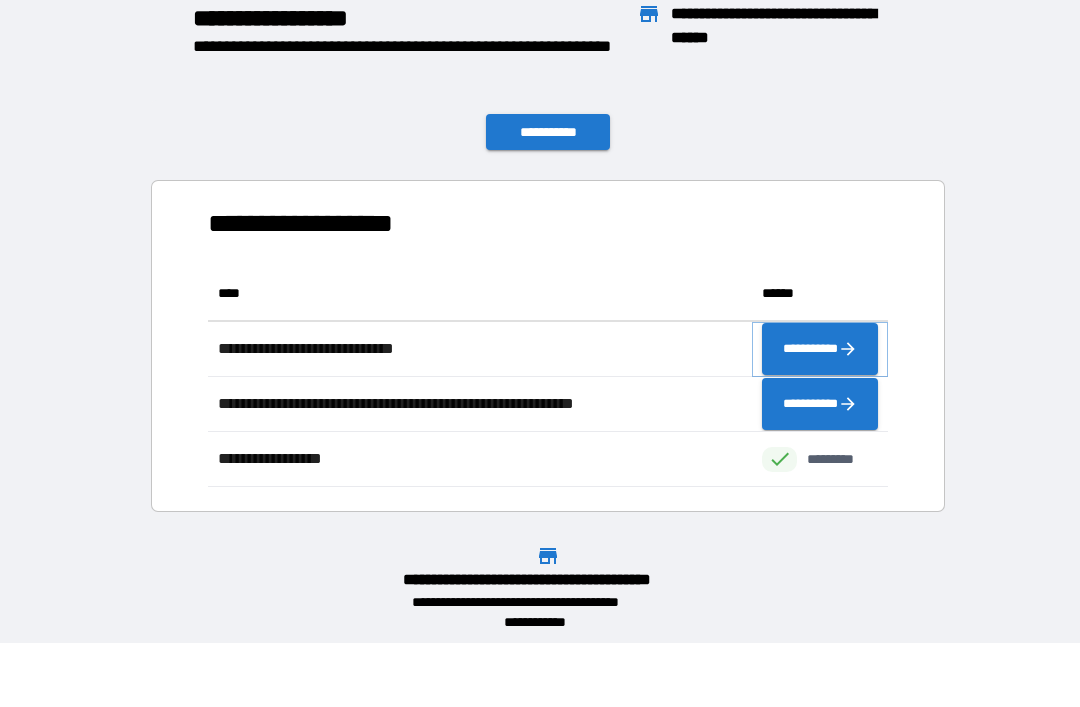 click on "**********" at bounding box center (820, 349) 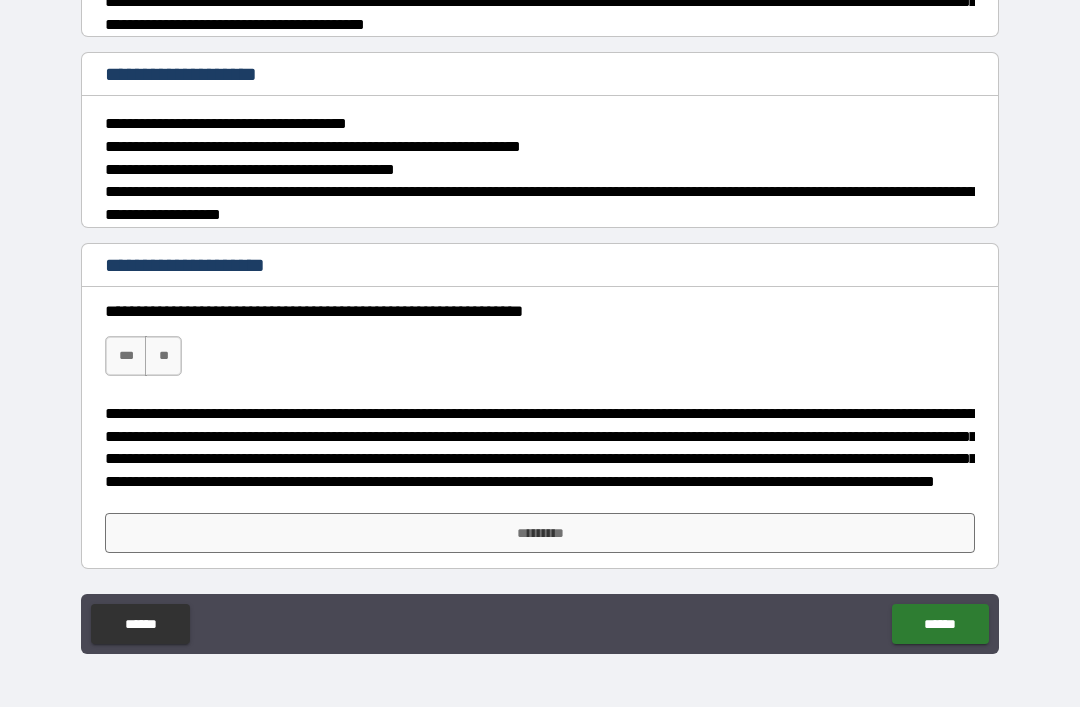 click on "***" at bounding box center [126, 356] 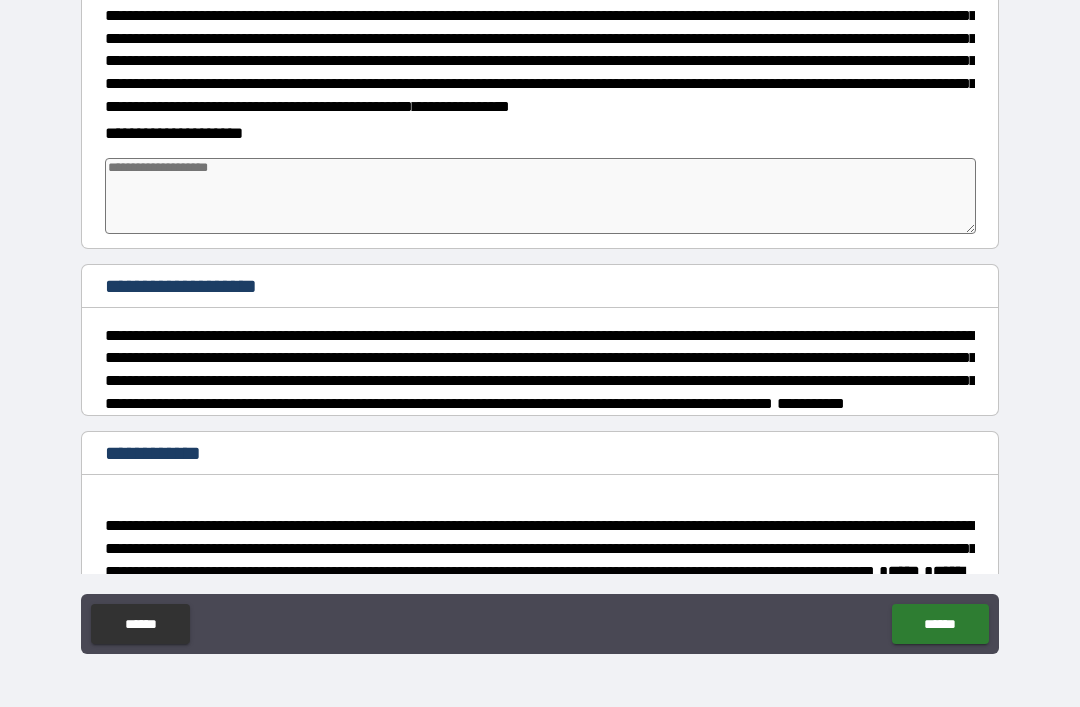scroll, scrollTop: 1063, scrollLeft: 0, axis: vertical 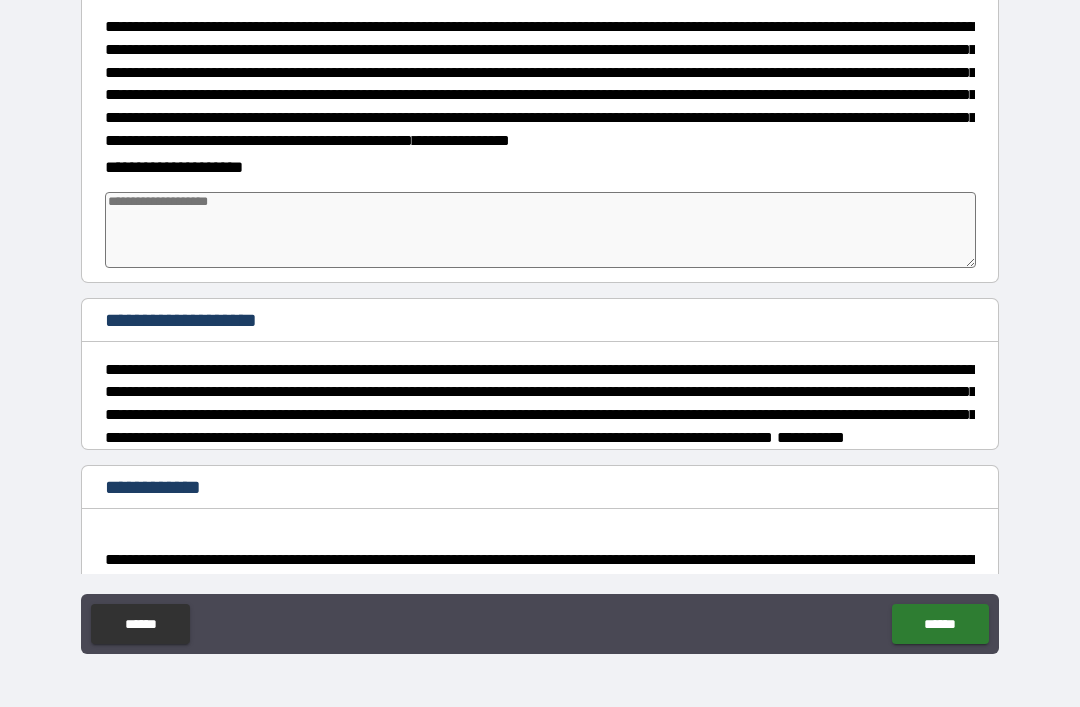 click at bounding box center (540, 230) 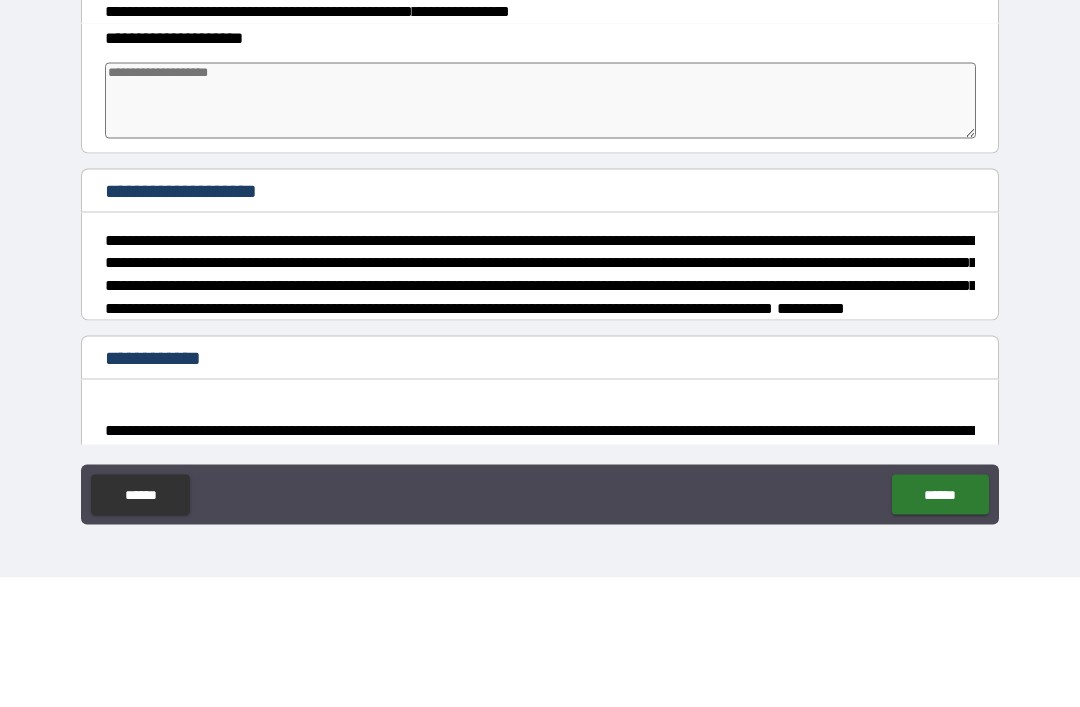 type on "*" 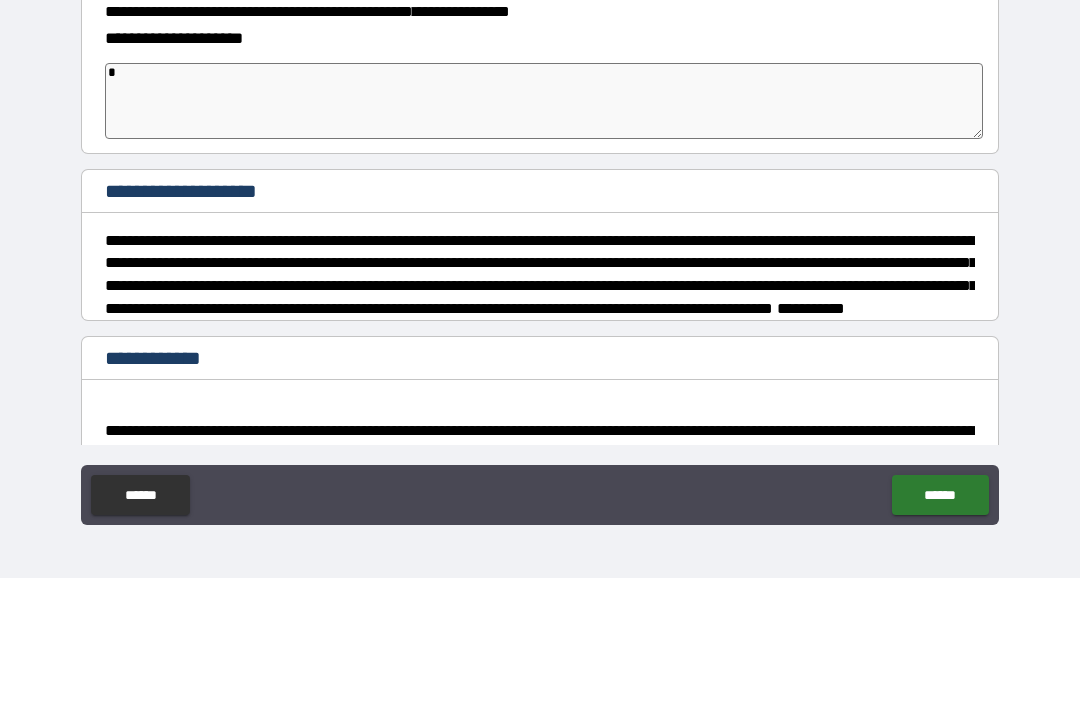 type on "*" 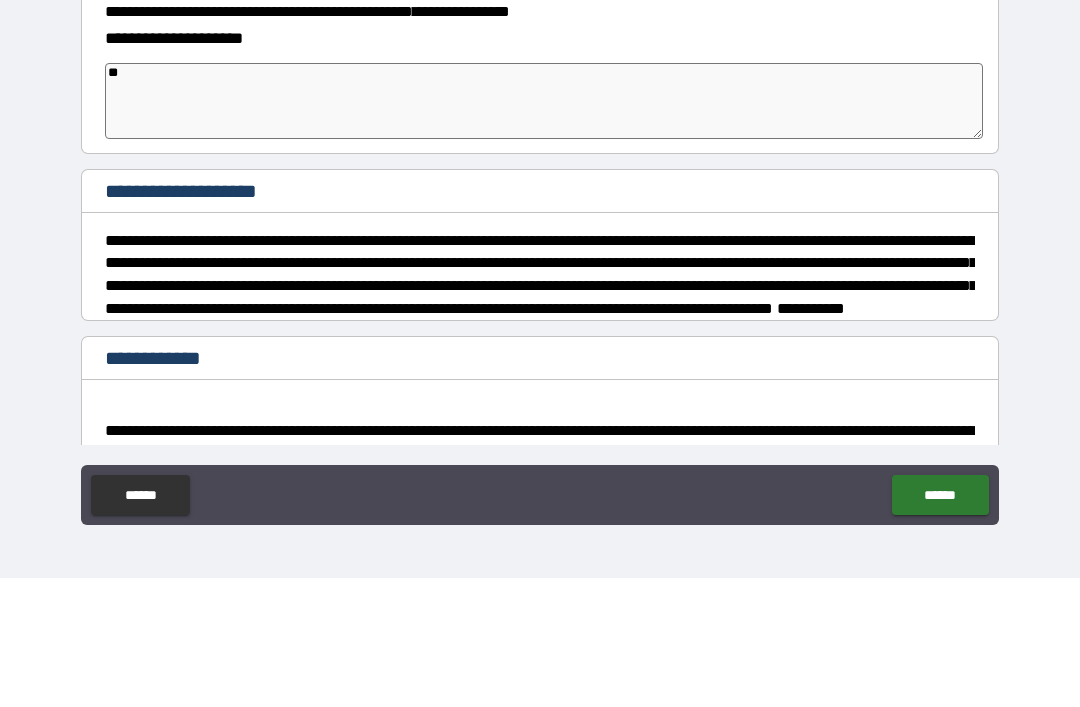 type on "*" 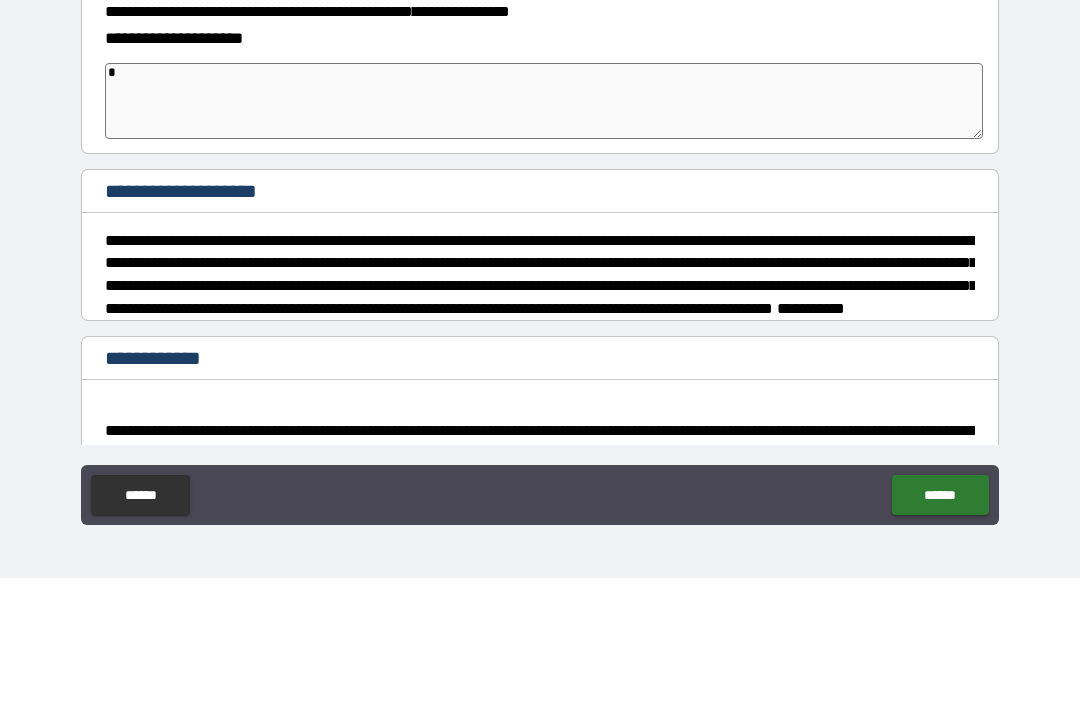 type on "*" 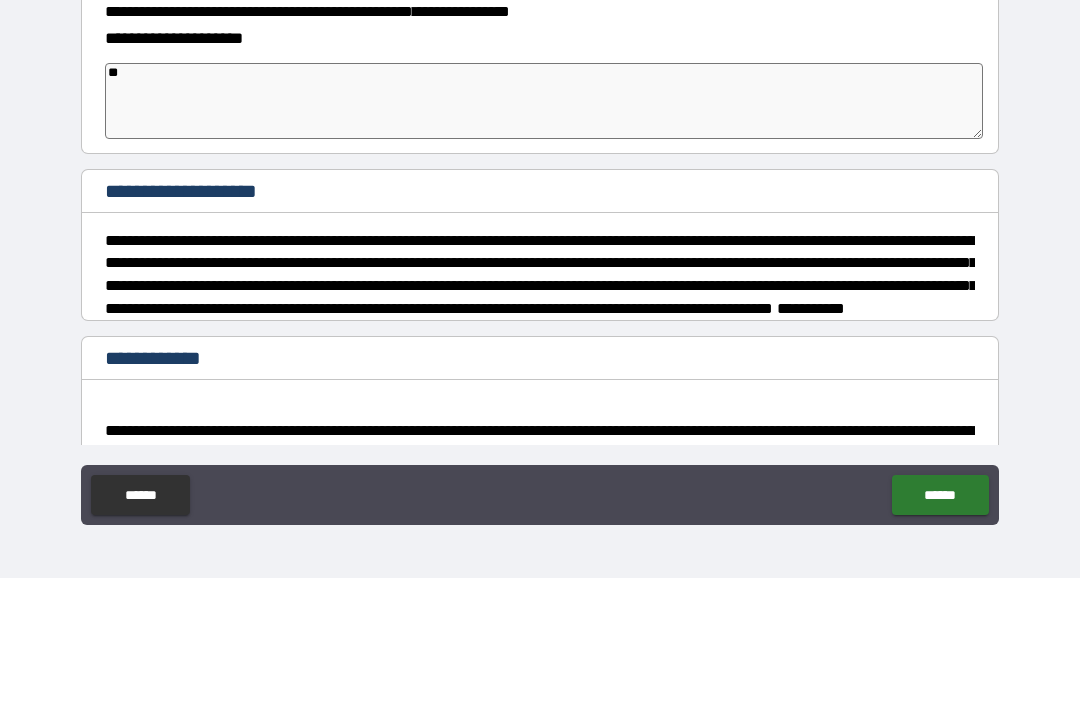 type on "*" 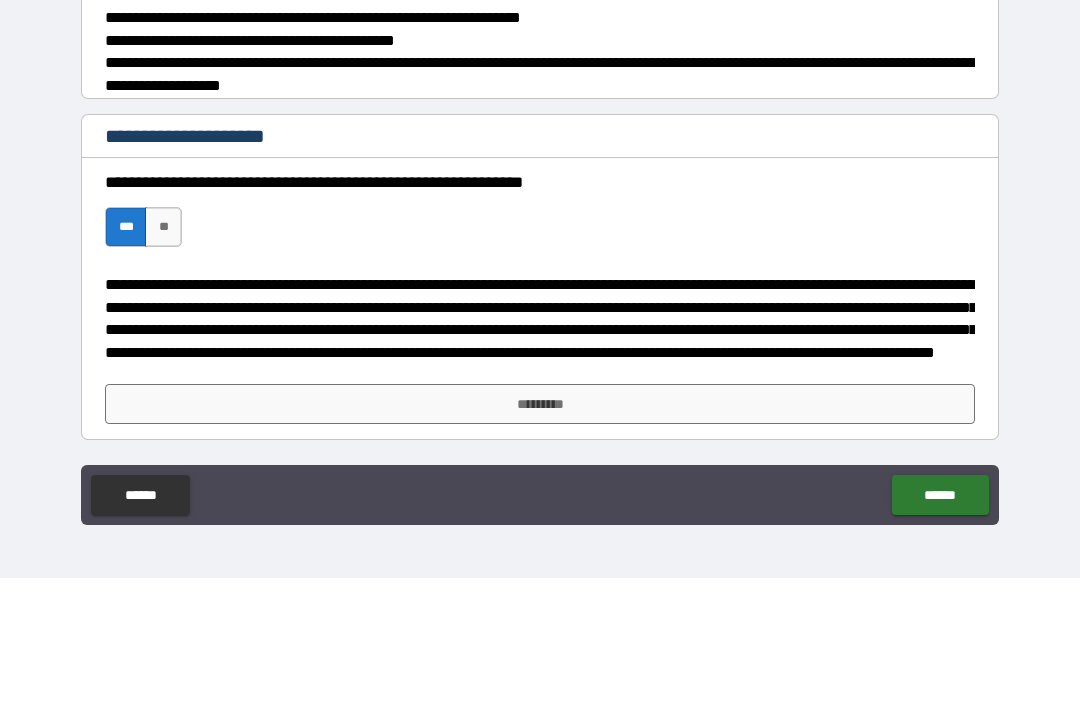 scroll, scrollTop: 2036, scrollLeft: 0, axis: vertical 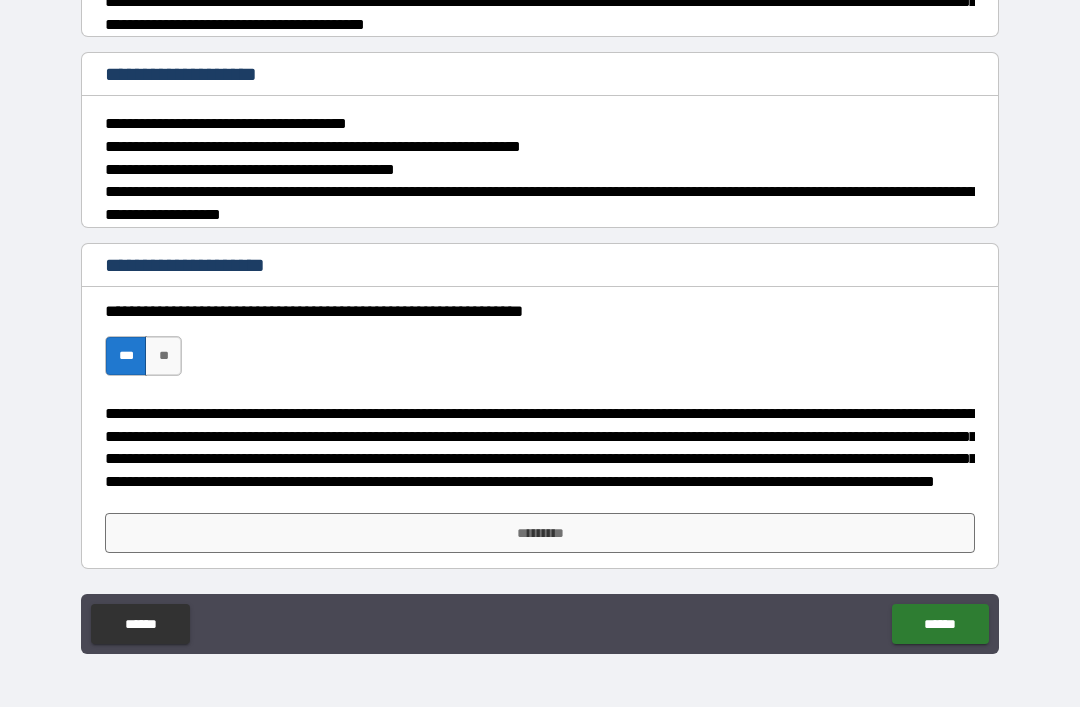 click on "*********" at bounding box center [540, 533] 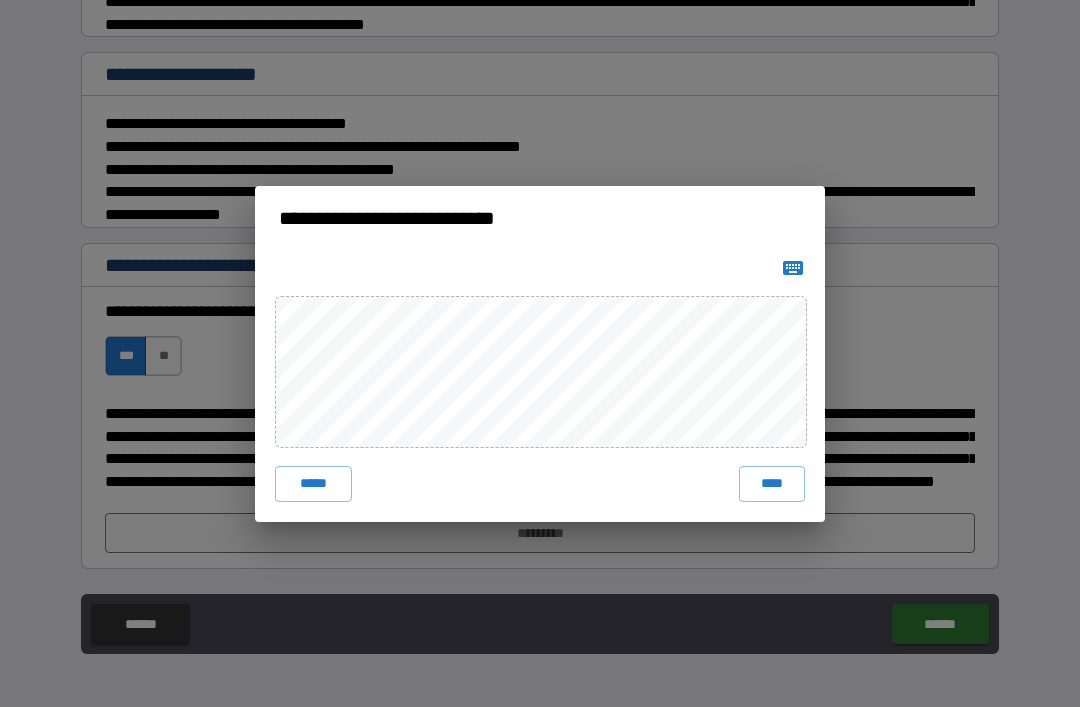 click on "****" at bounding box center (772, 484) 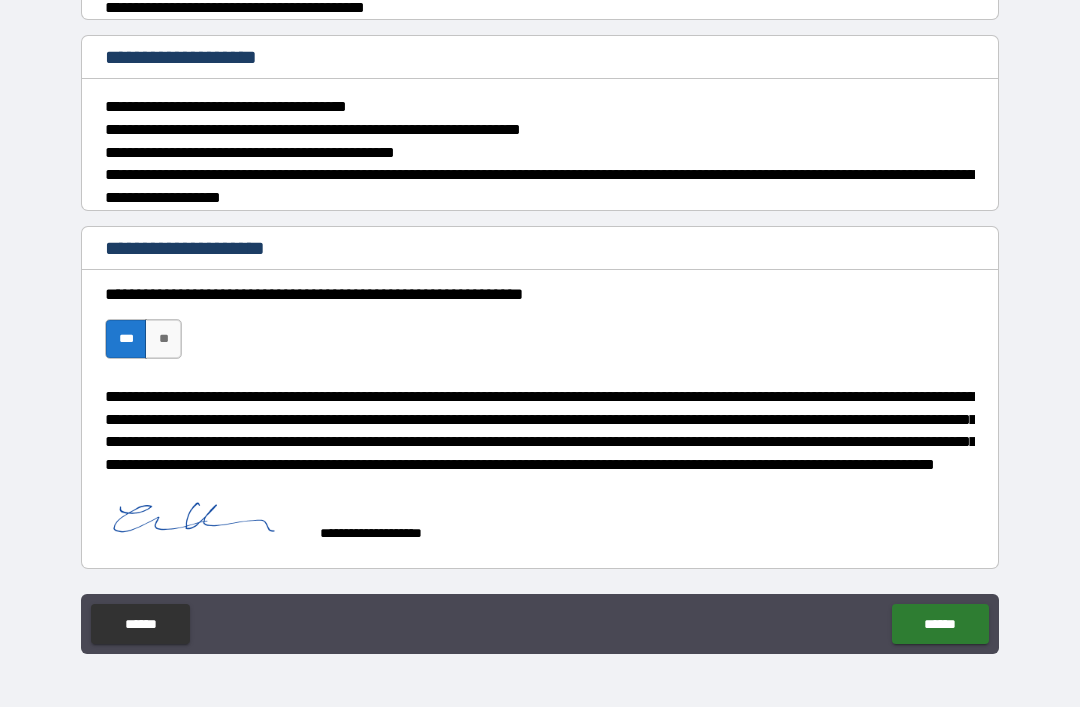 type on "*" 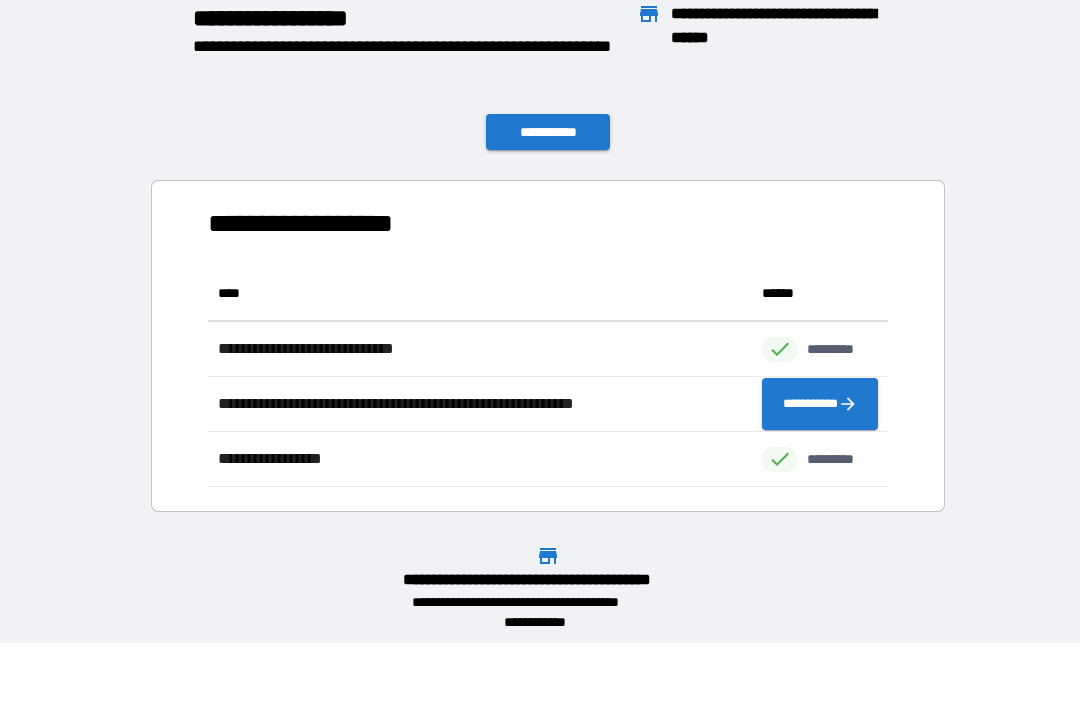 scroll, scrollTop: 1, scrollLeft: 1, axis: both 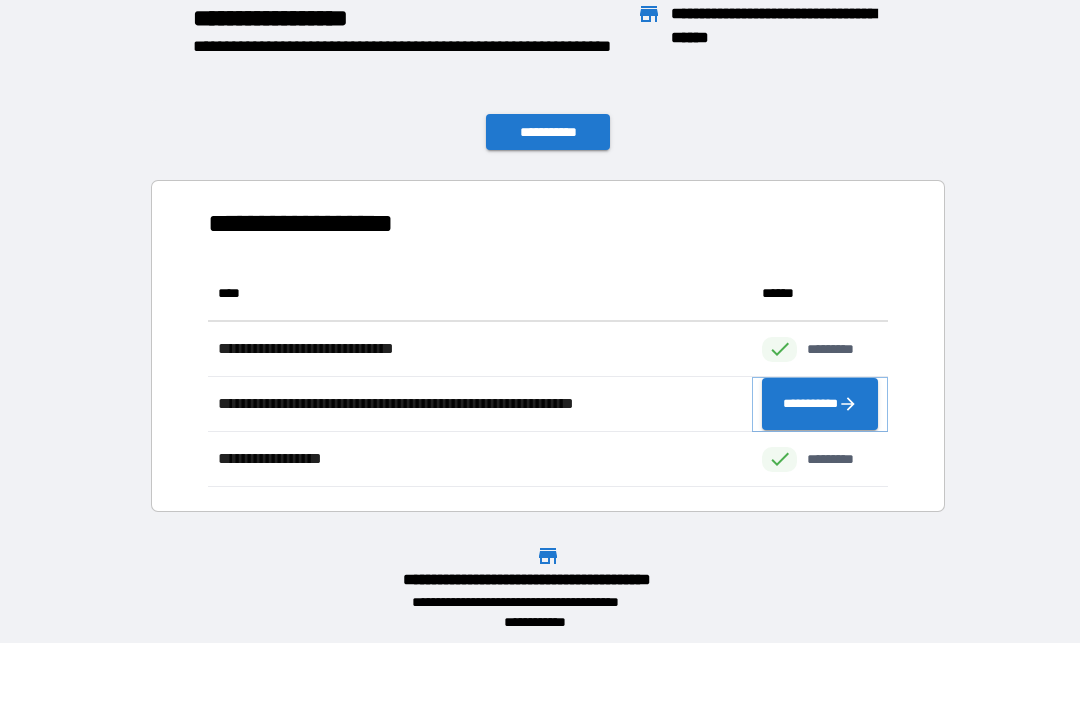 click on "**********" at bounding box center [820, 404] 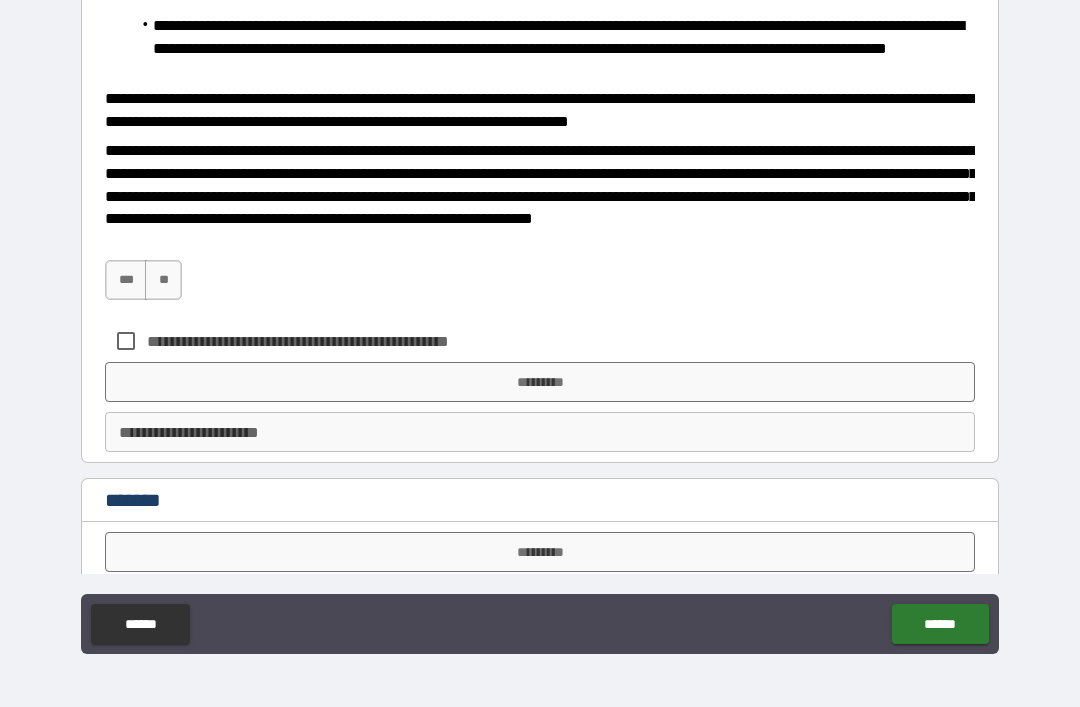 scroll, scrollTop: 765, scrollLeft: 0, axis: vertical 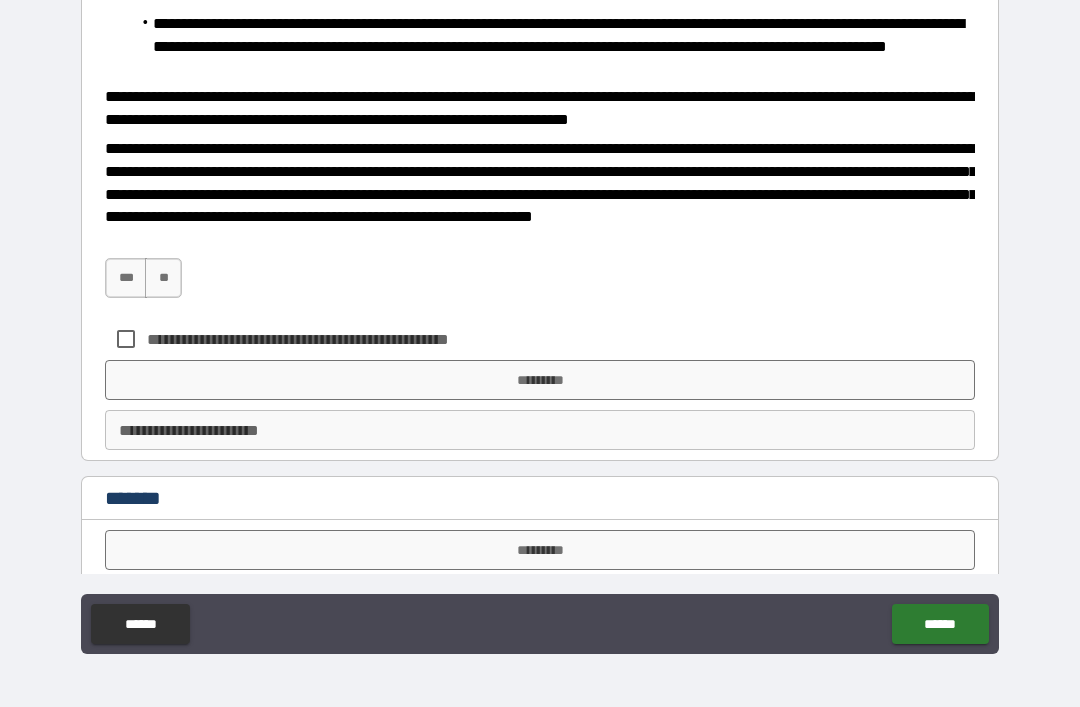 click on "***" at bounding box center (126, 278) 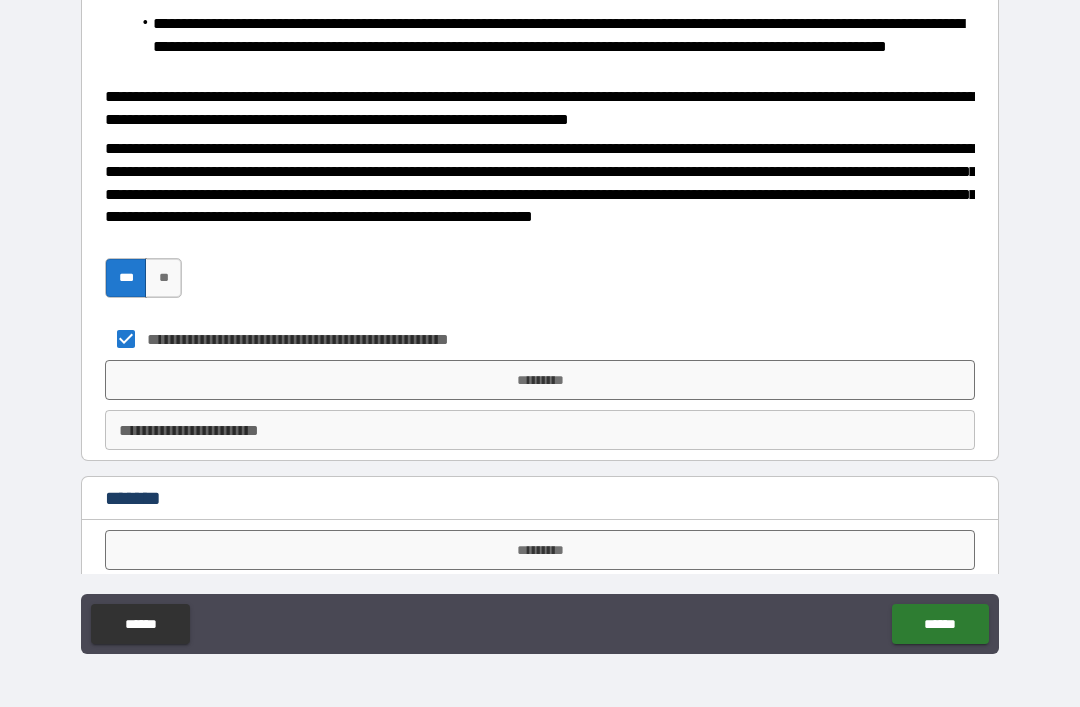 click on "*********" at bounding box center [540, 380] 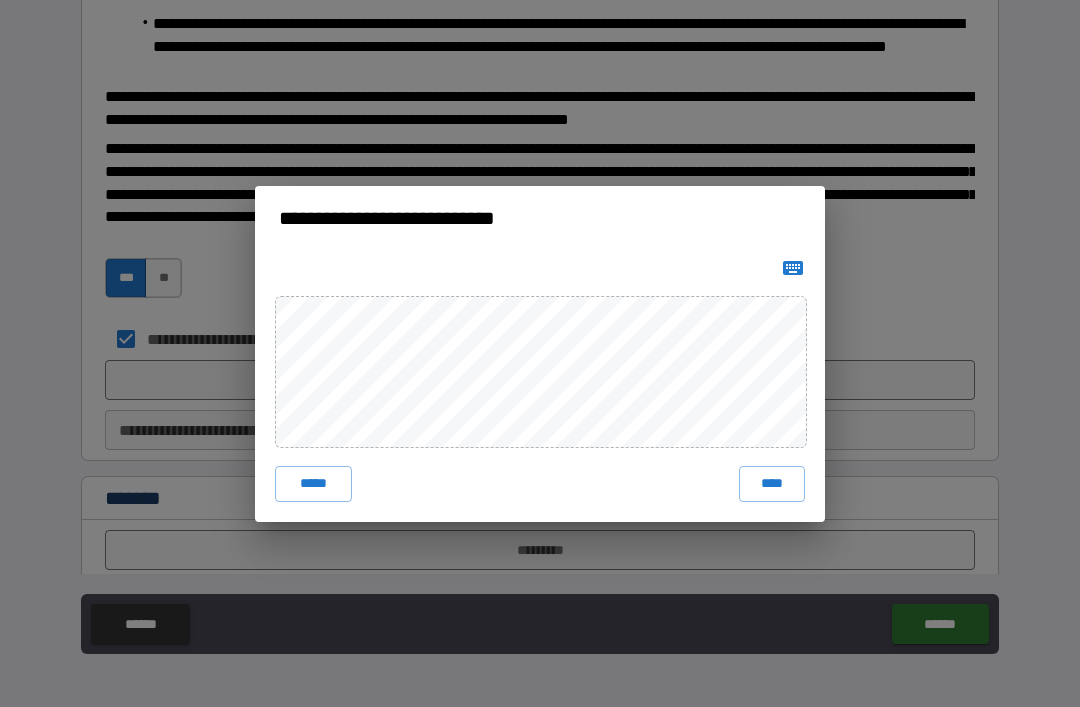 click on "****" at bounding box center (772, 484) 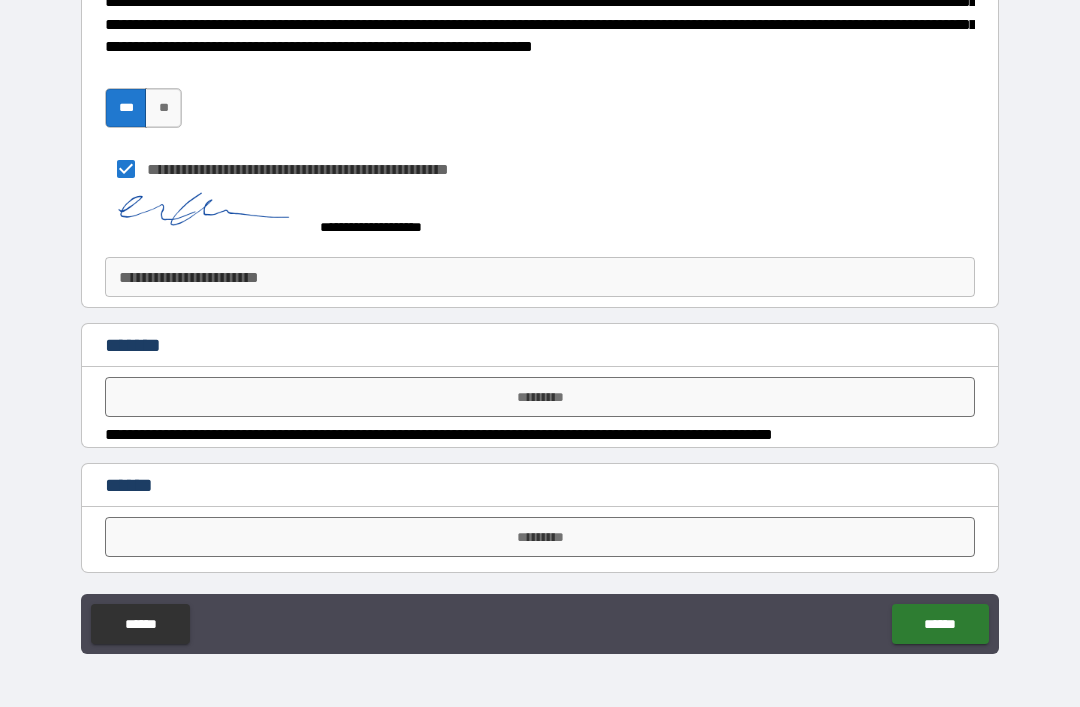 scroll, scrollTop: 934, scrollLeft: 0, axis: vertical 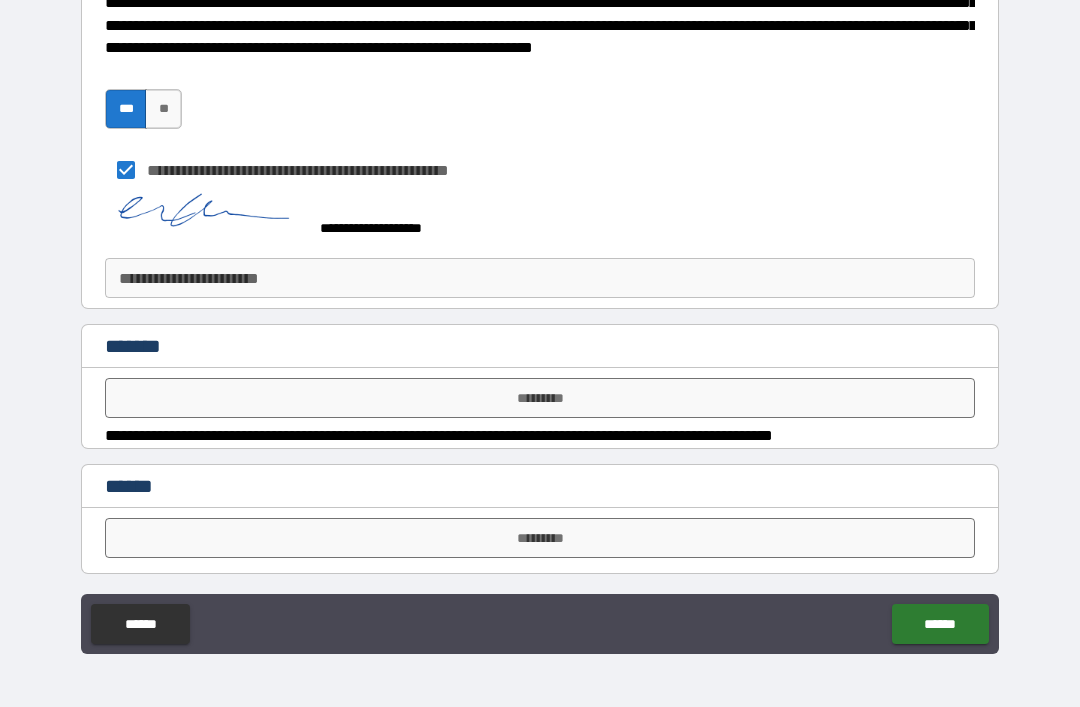 click on "*********" at bounding box center [540, 398] 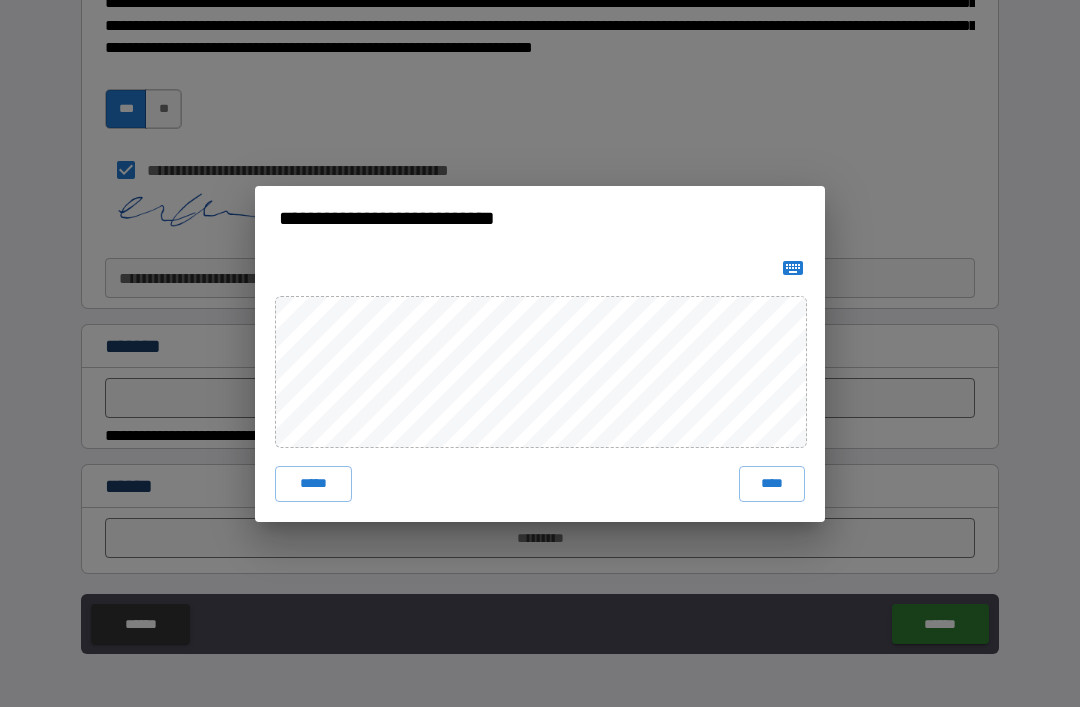click on "****" at bounding box center [772, 484] 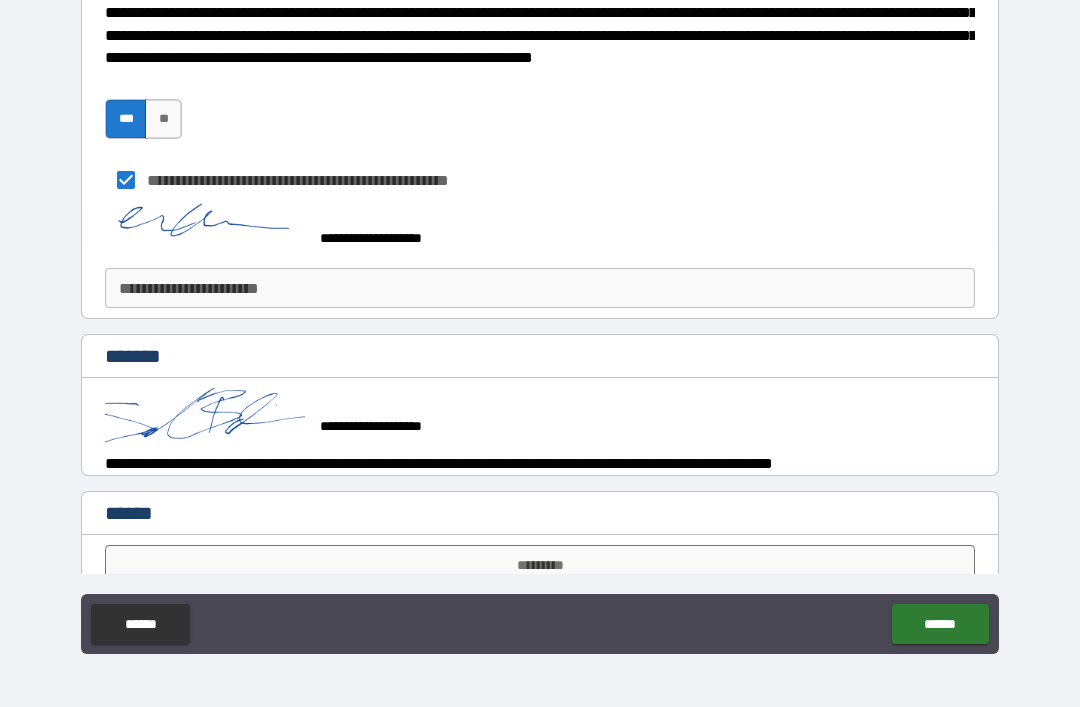 click on "******" at bounding box center (940, 624) 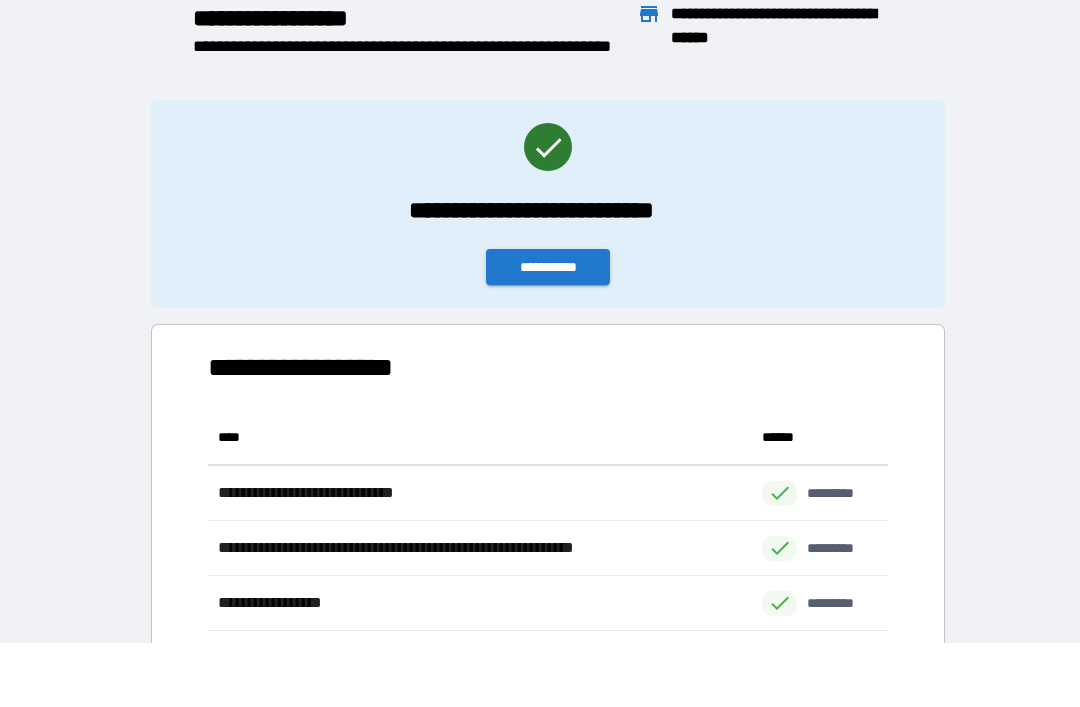 scroll, scrollTop: 1, scrollLeft: 1, axis: both 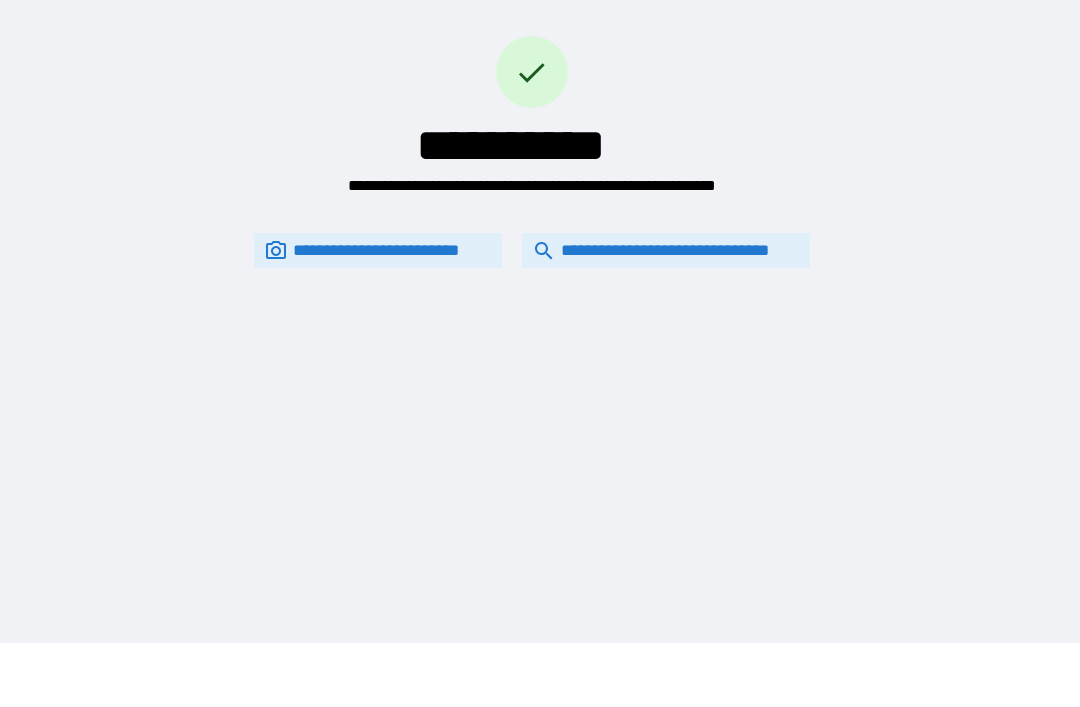click on "**********" at bounding box center (666, 250) 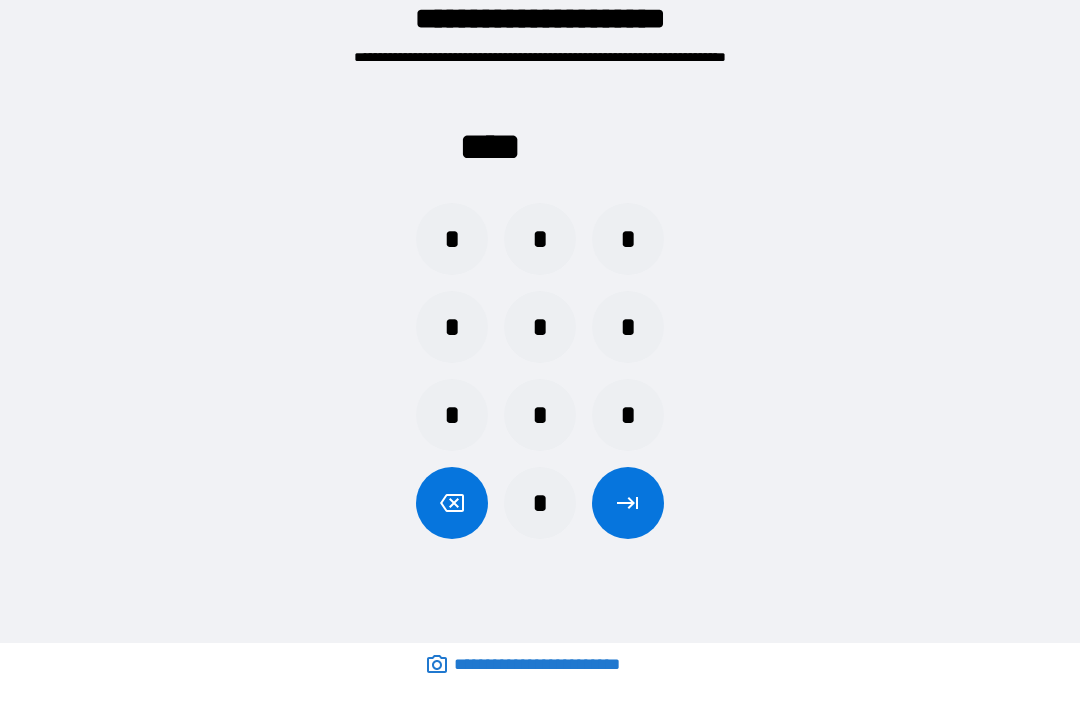 click on "*" at bounding box center [628, 327] 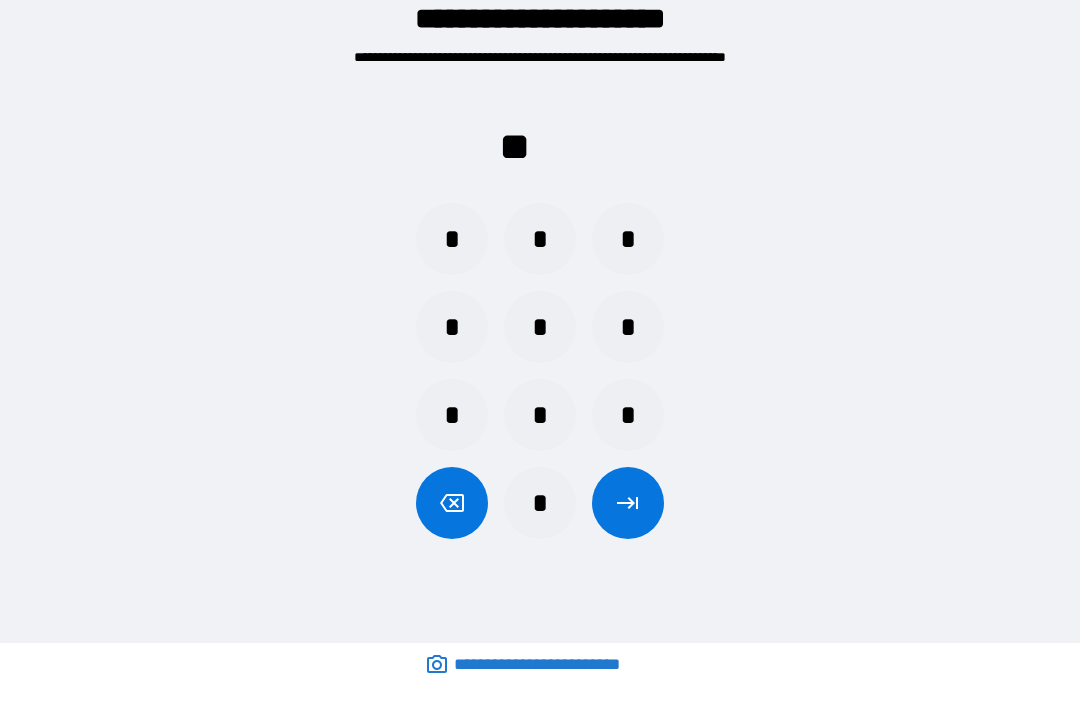 click on "*" at bounding box center [628, 327] 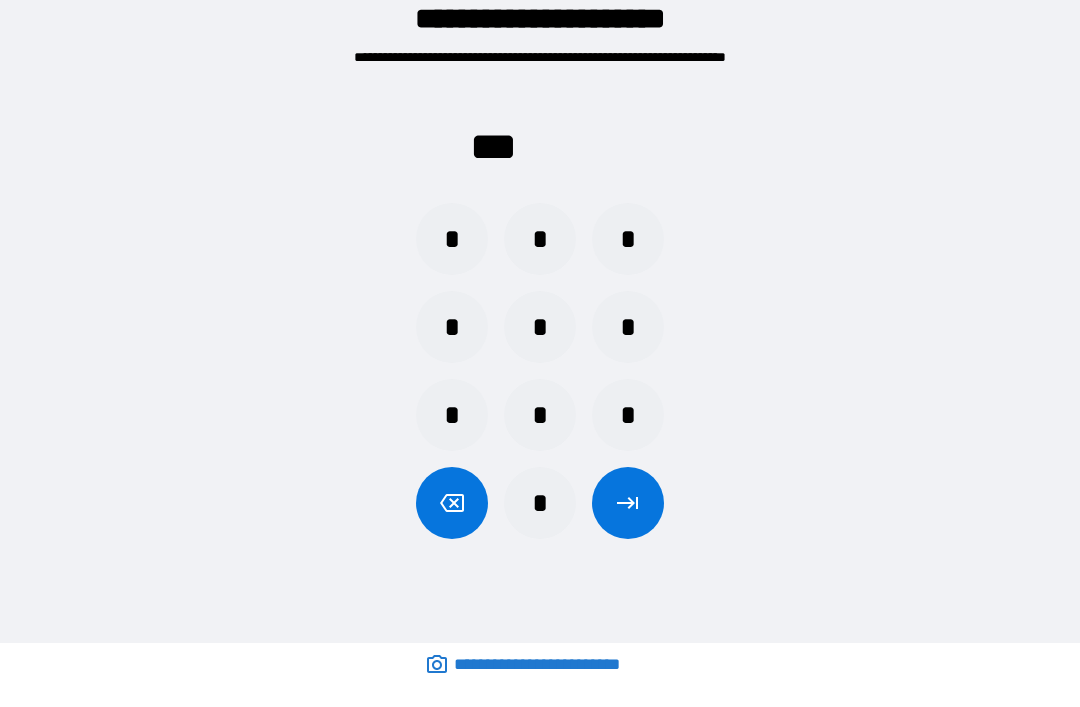 click on "*" at bounding box center [452, 239] 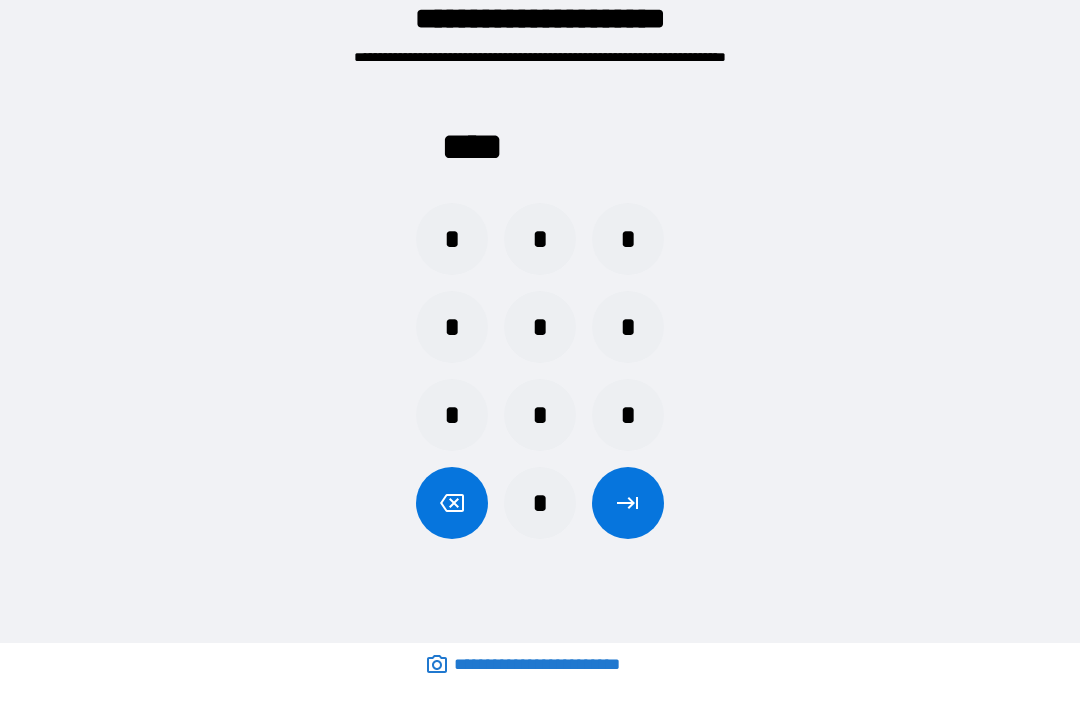 click at bounding box center [628, 503] 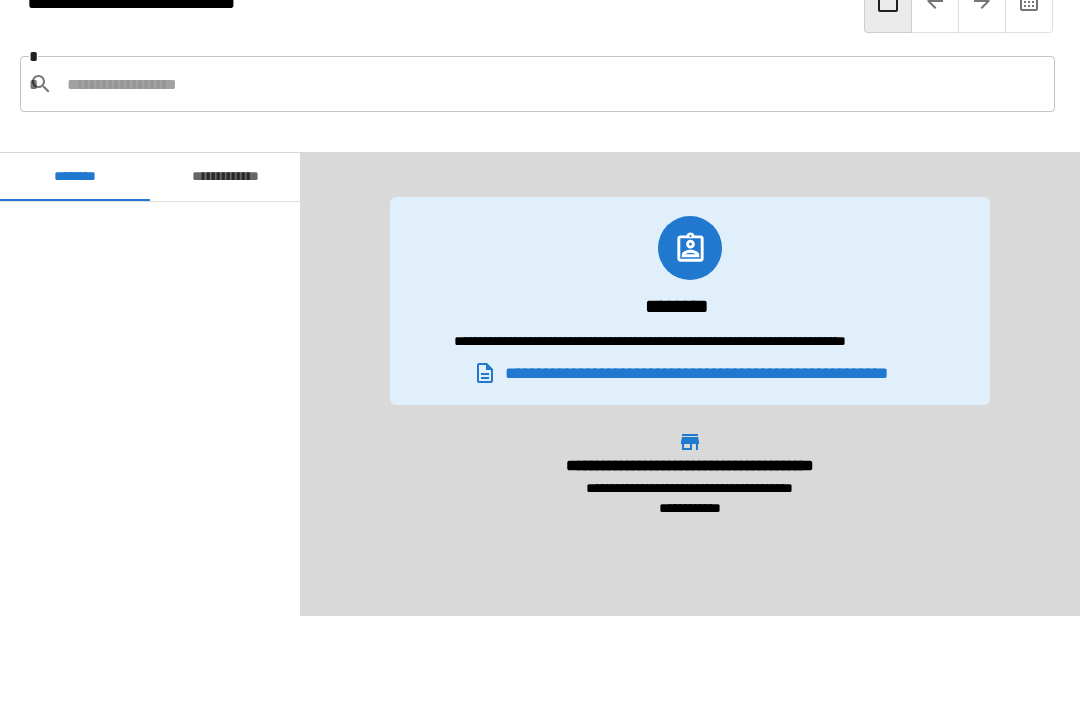 scroll, scrollTop: 1711, scrollLeft: 0, axis: vertical 